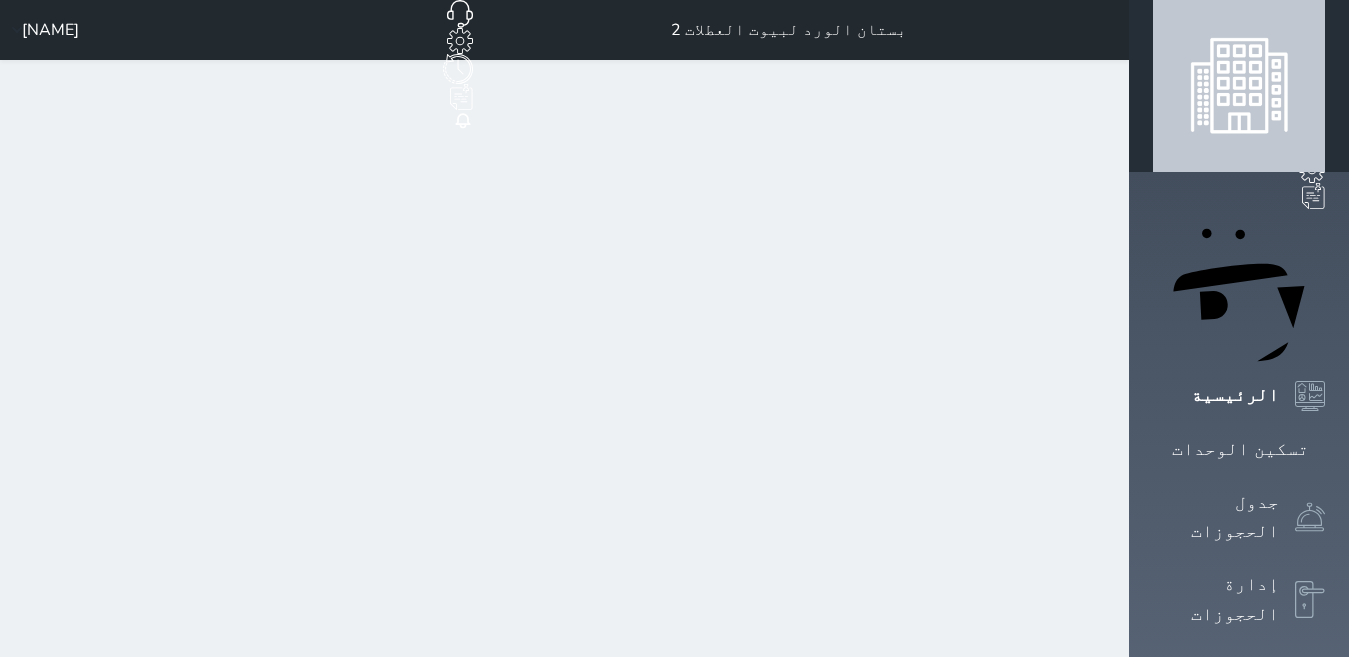scroll, scrollTop: 0, scrollLeft: 0, axis: both 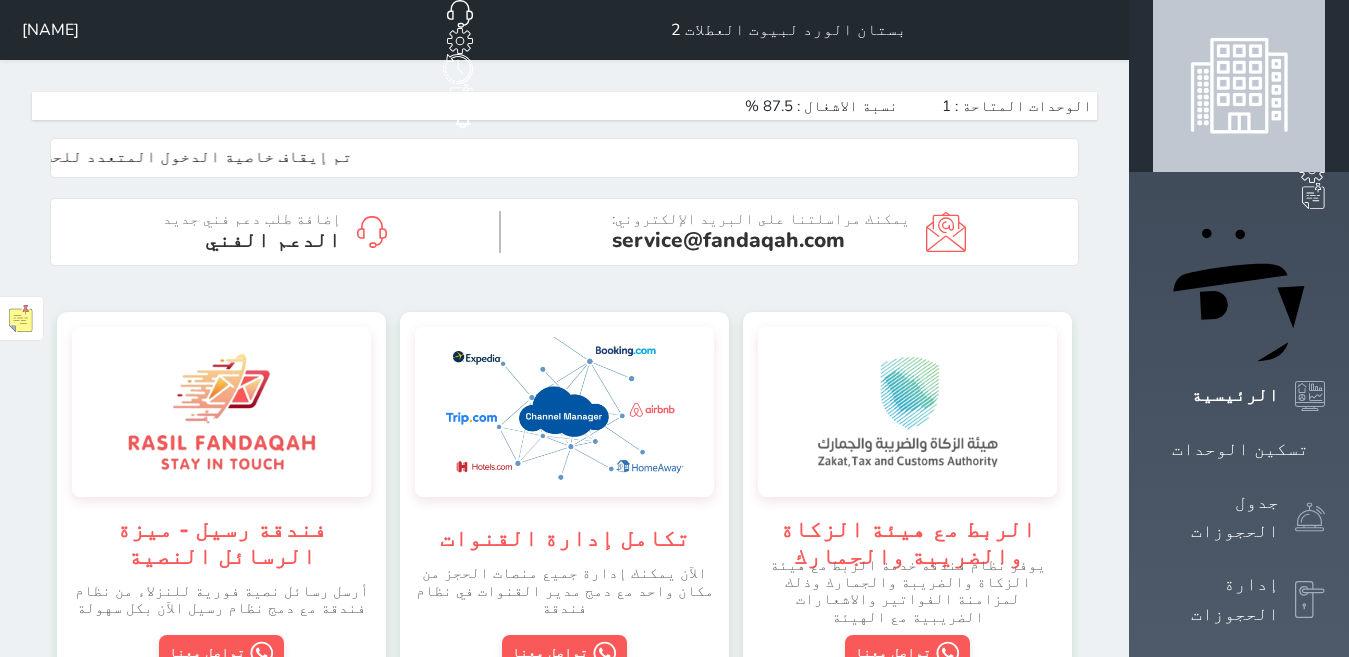 click on "[NAME]" at bounding box center (41, 30) 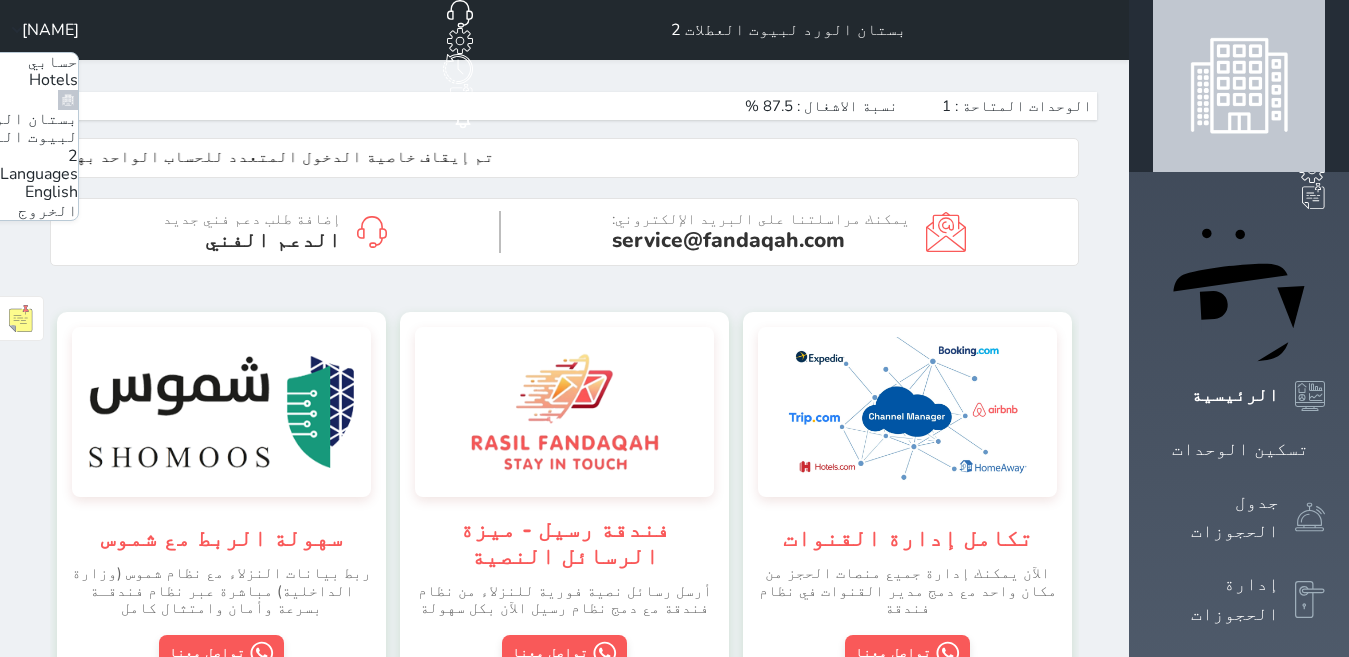 click on "English" at bounding box center [51, 192] 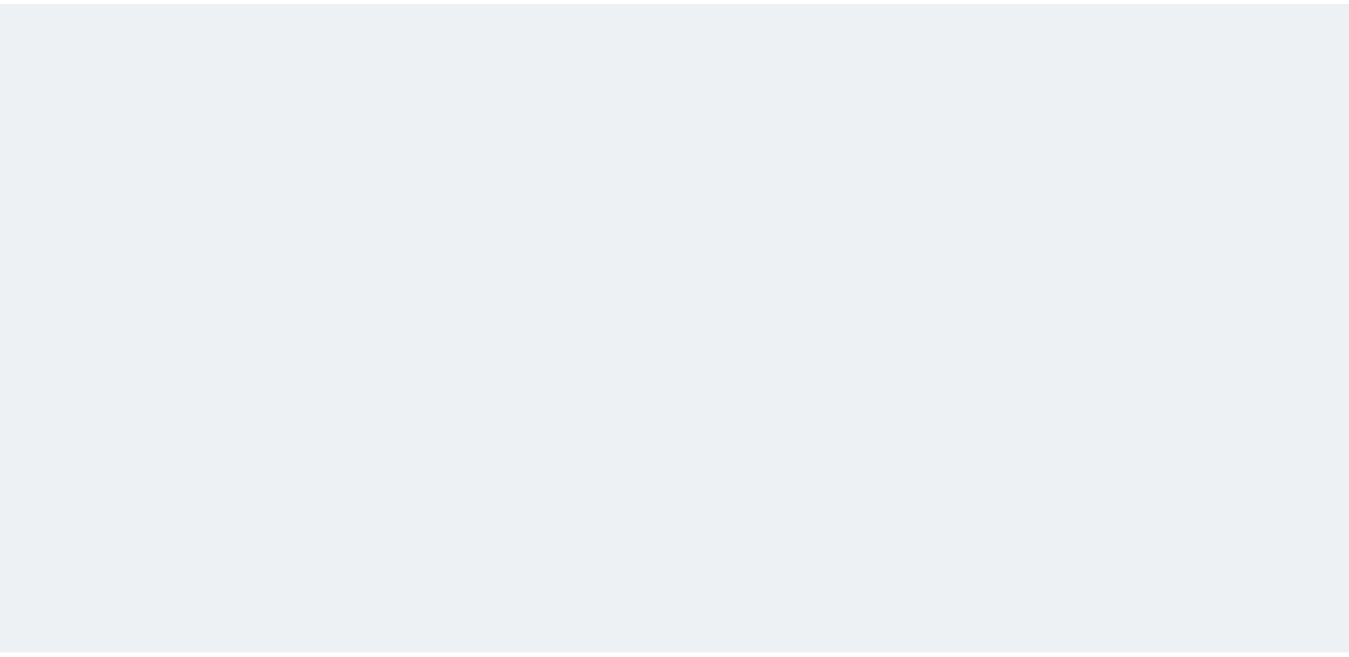 scroll, scrollTop: 0, scrollLeft: 0, axis: both 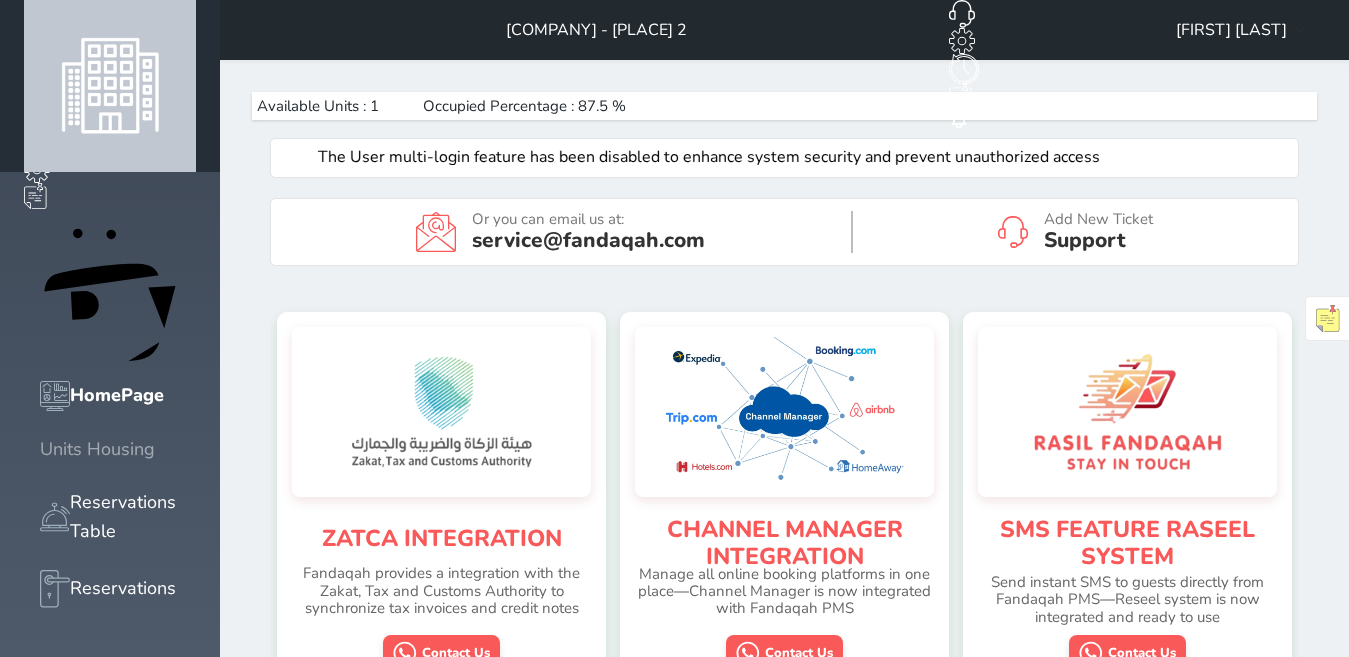 click 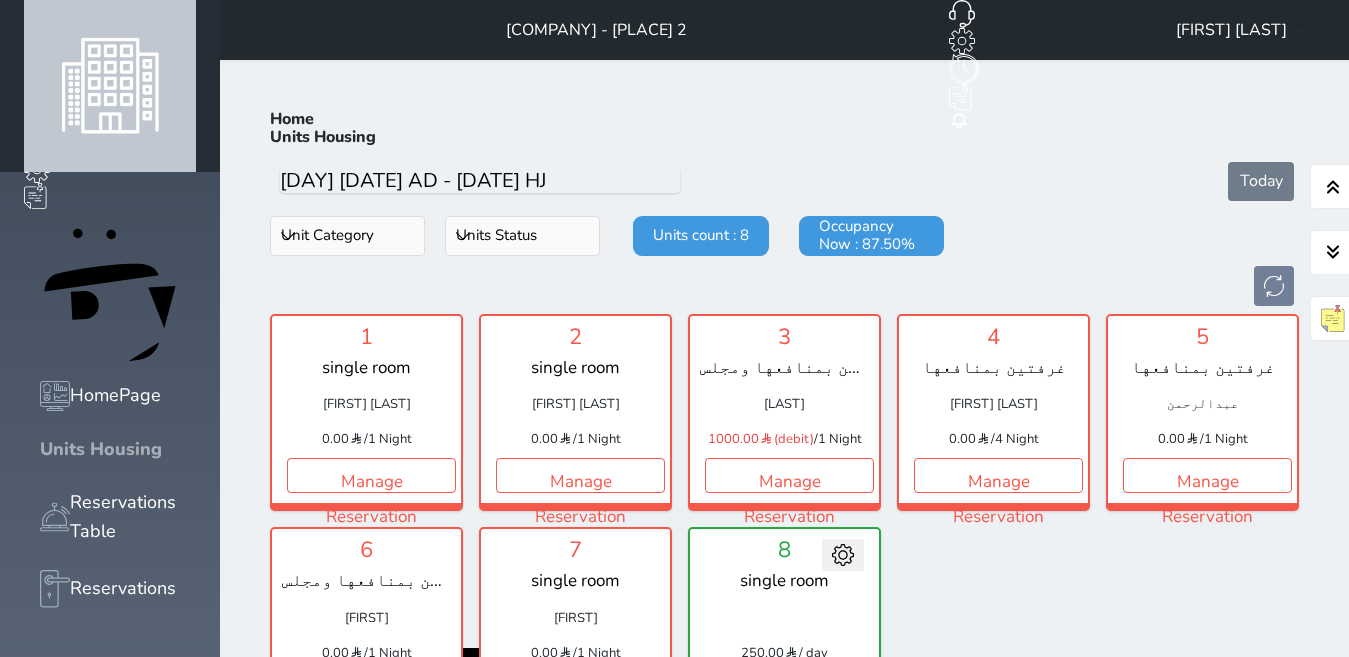 scroll, scrollTop: 78, scrollLeft: 0, axis: vertical 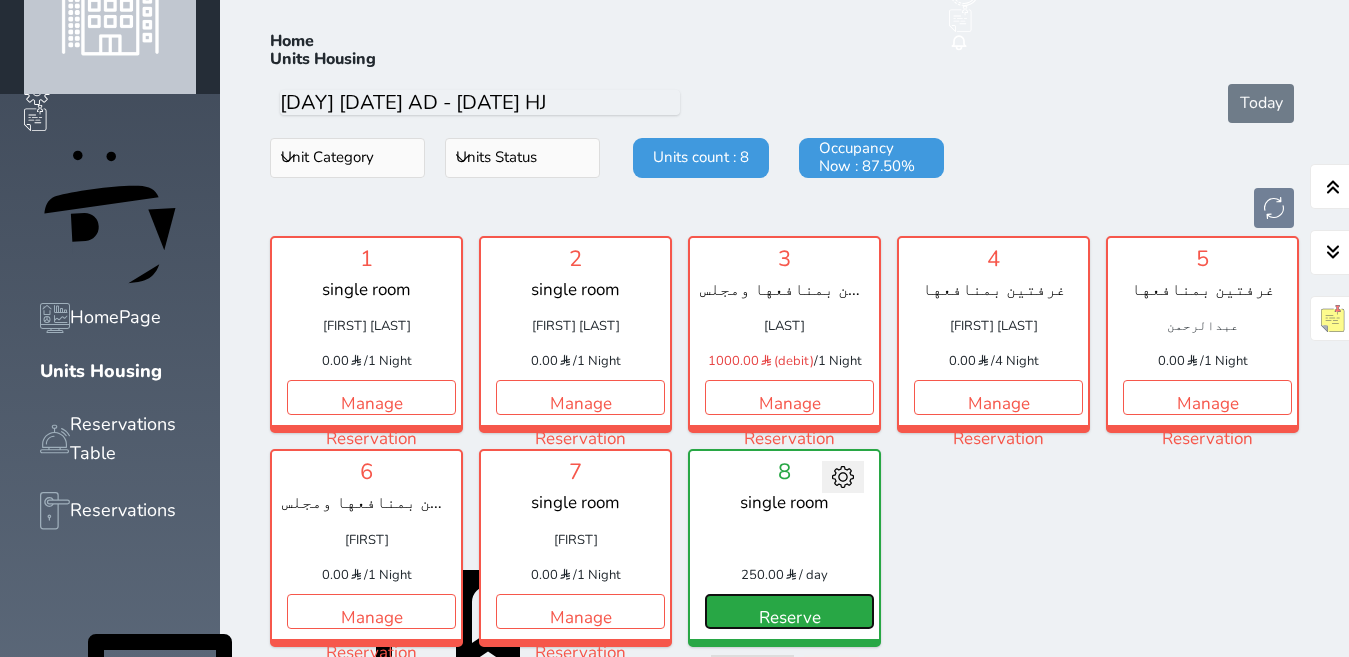 click on "Reserve" at bounding box center (789, 611) 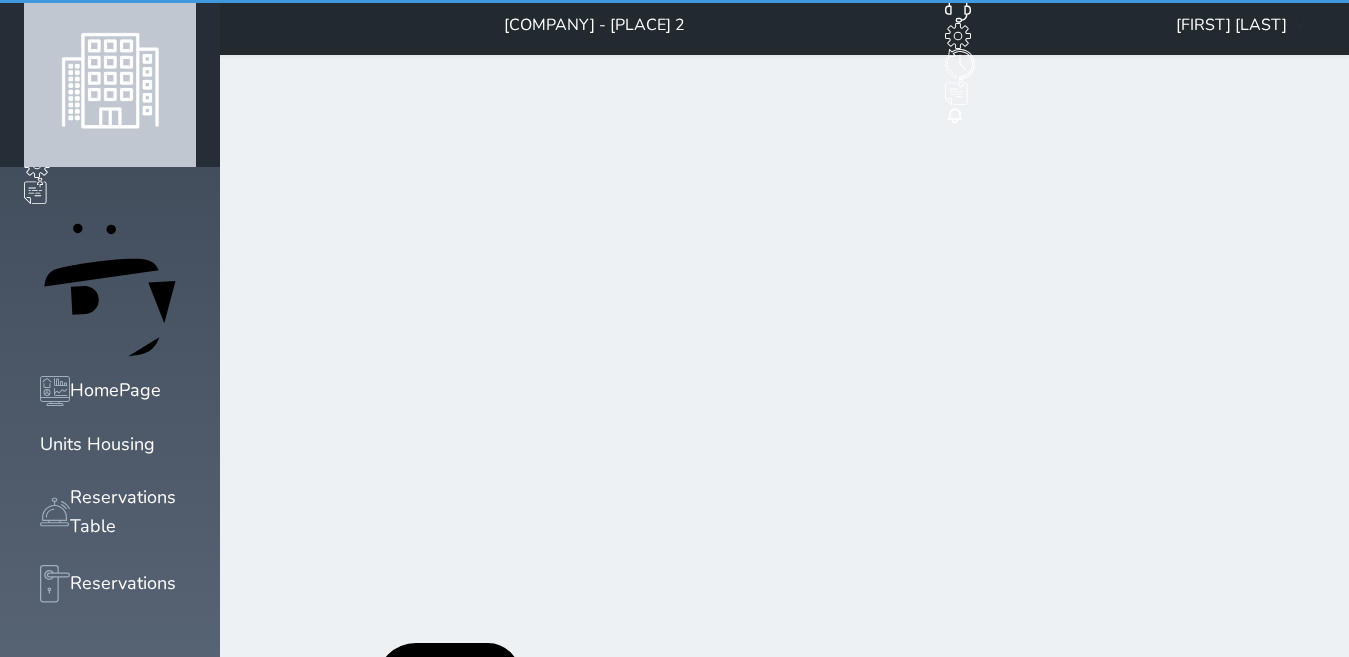 scroll, scrollTop: 0, scrollLeft: 0, axis: both 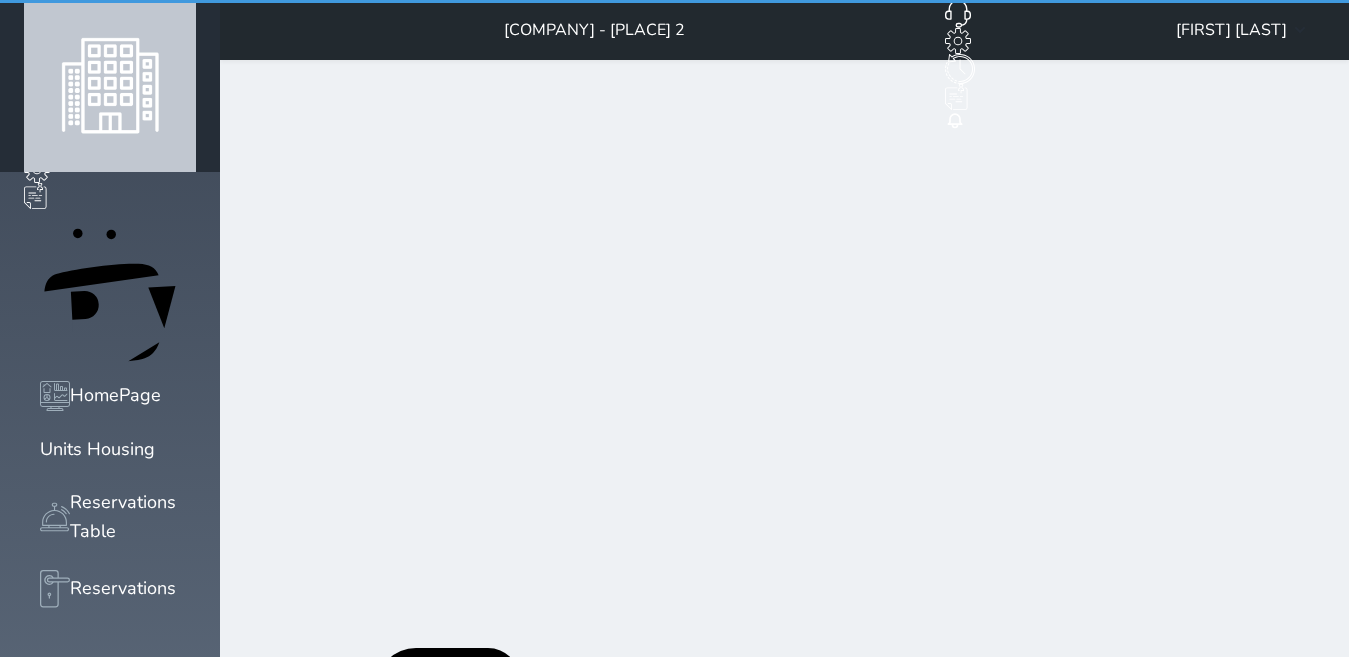 select on "1" 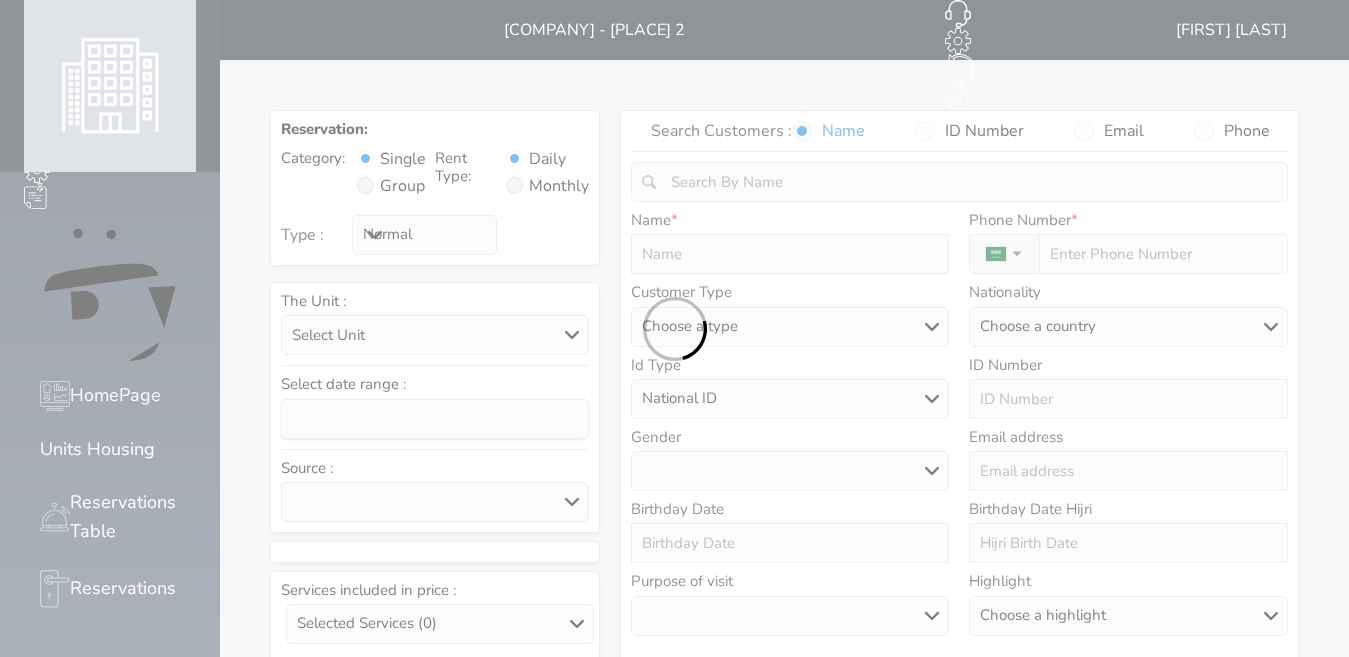 select 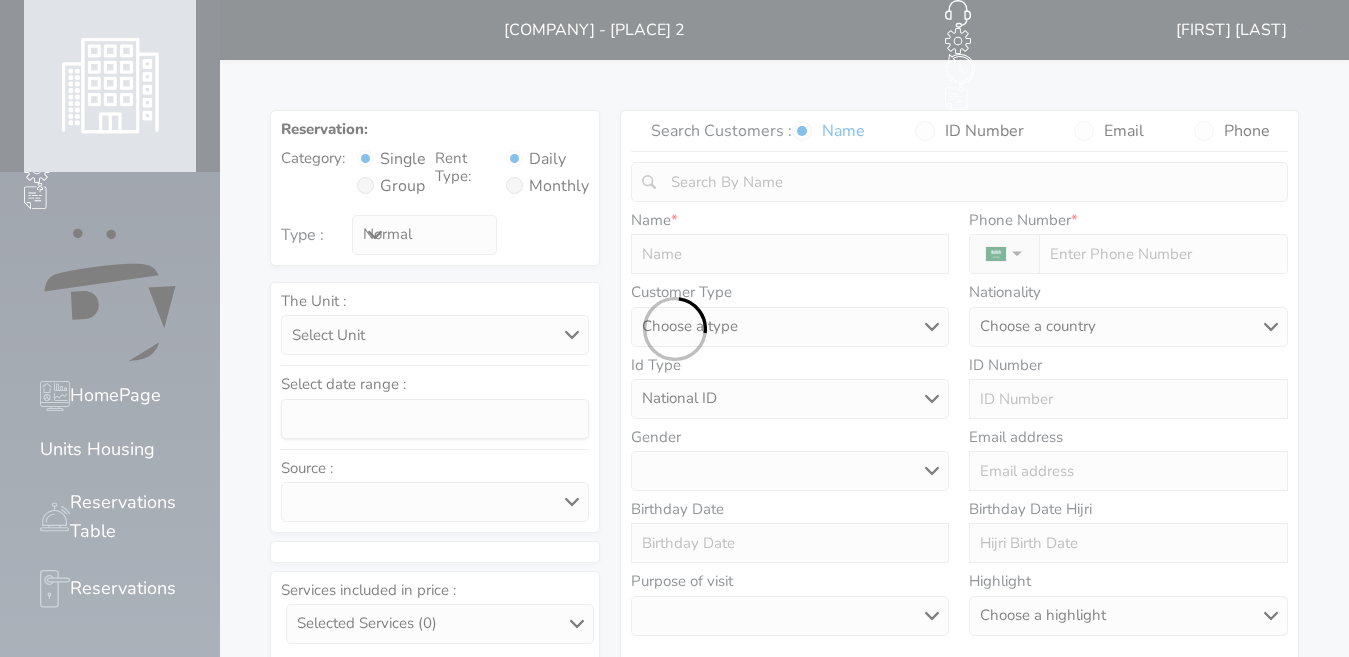 select on "[NUMBER]" 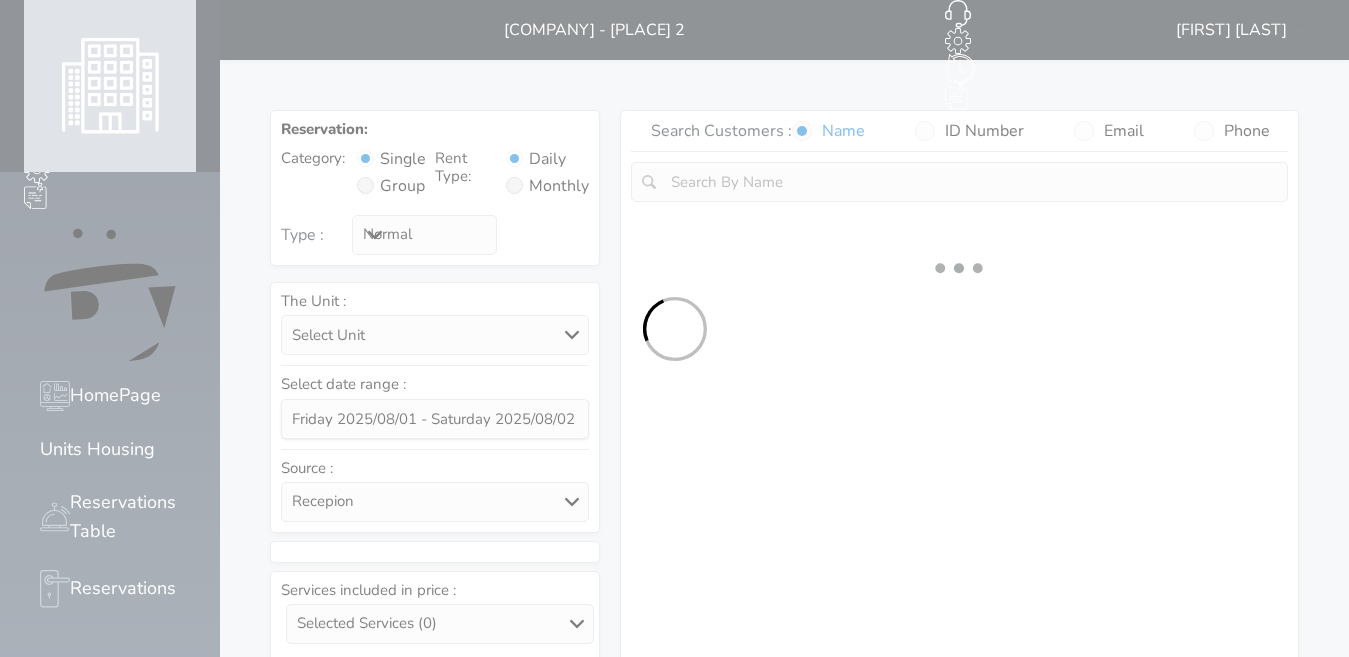 select on "[PHONE]" 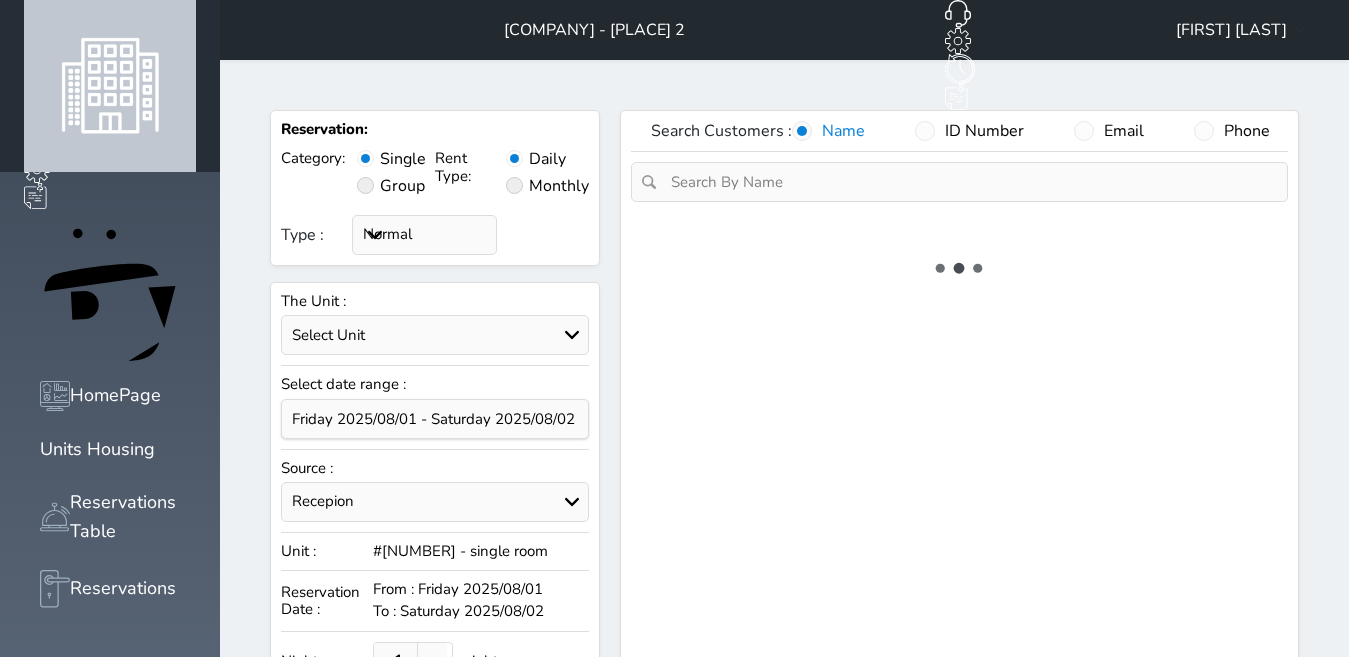 select on "1" 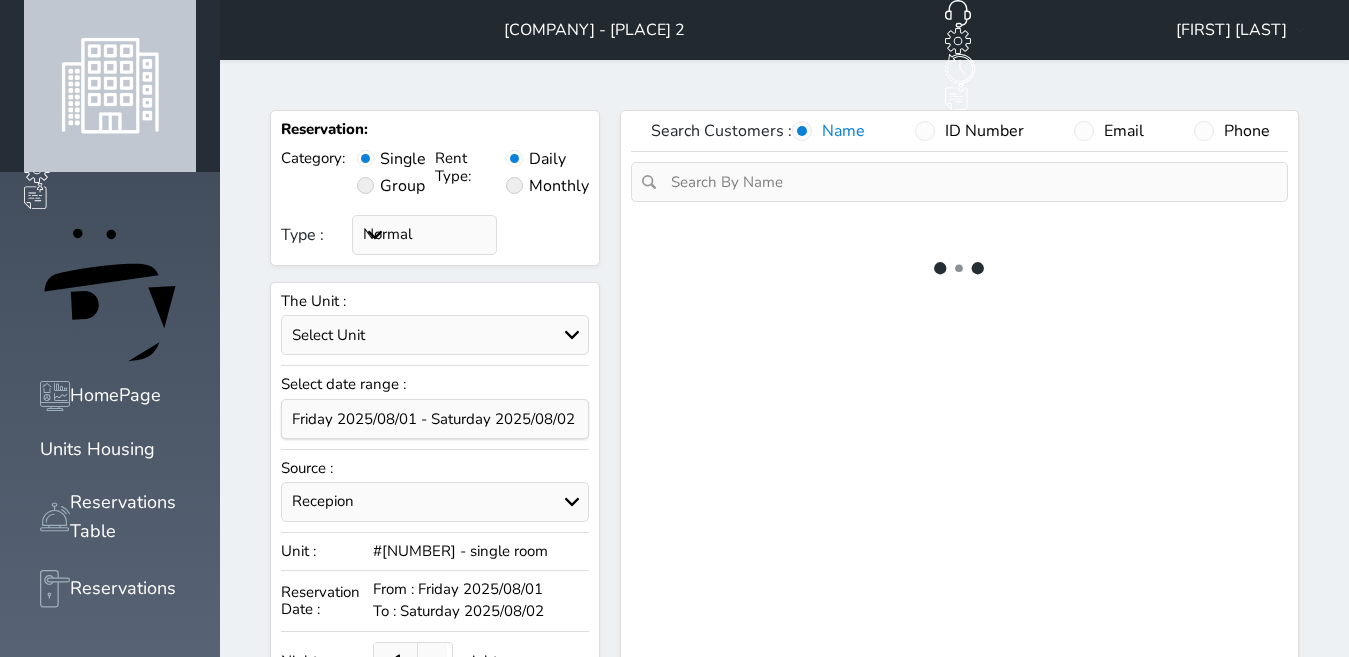 select on "113" 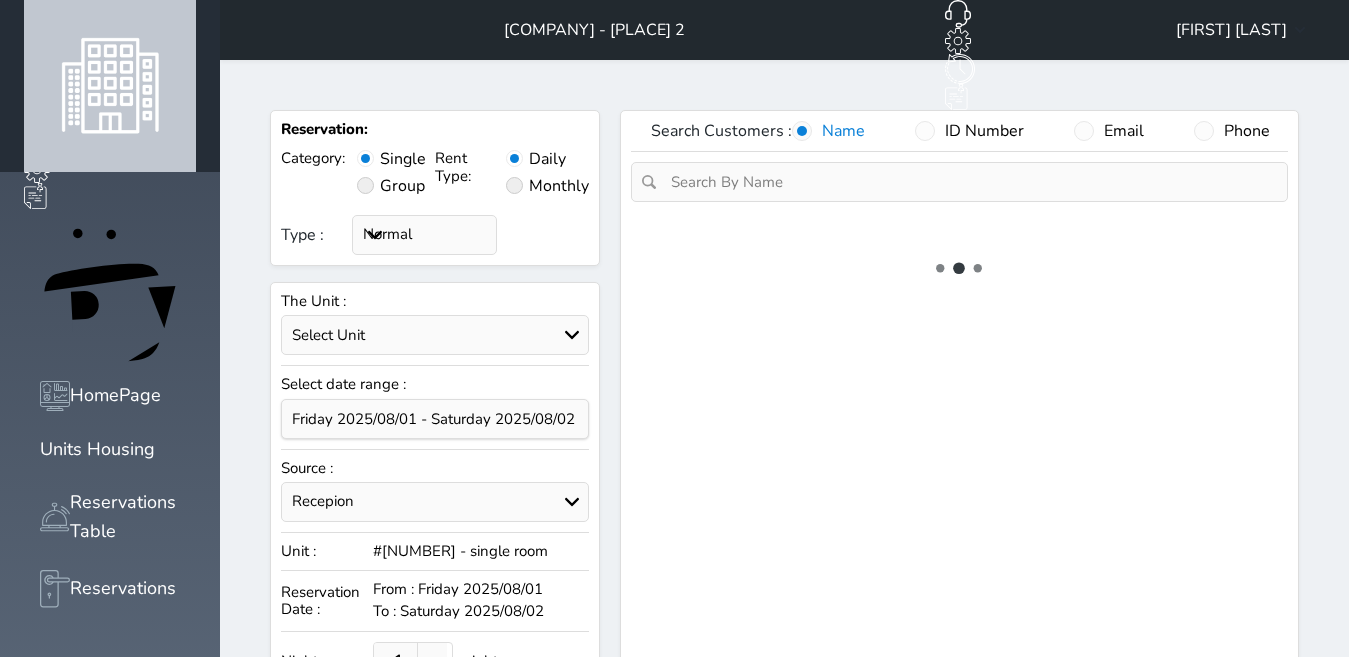 select on "1" 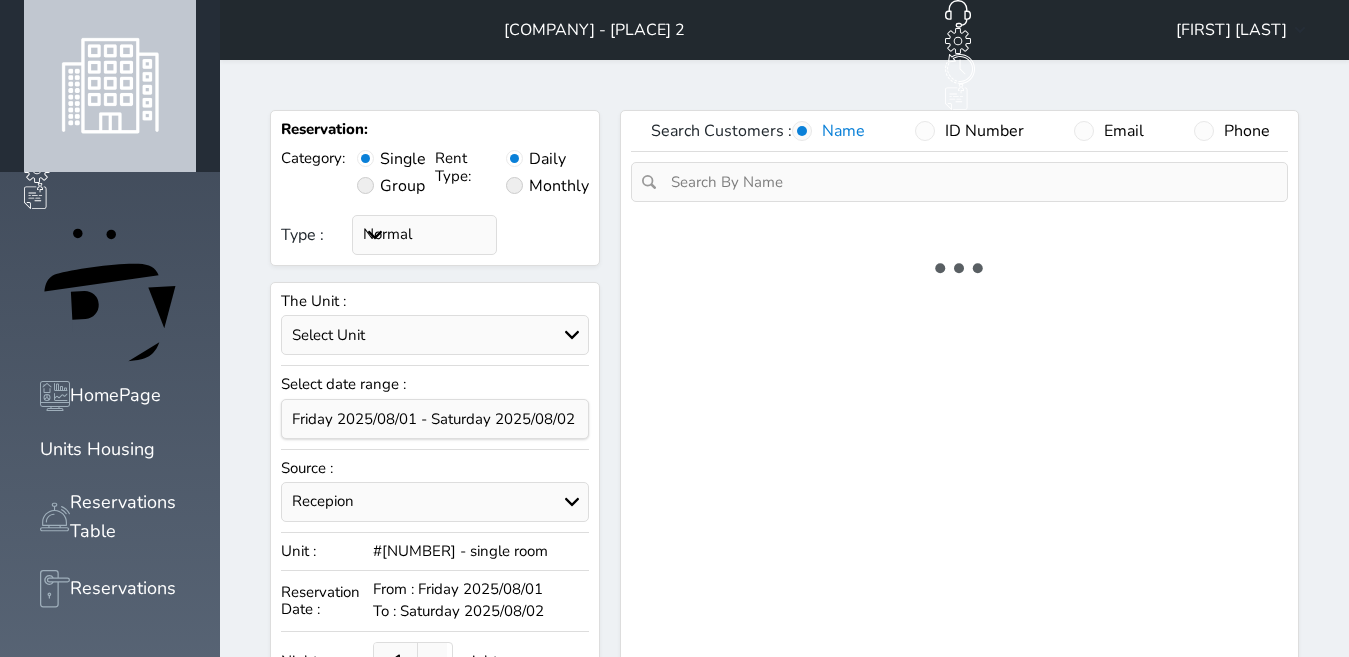 select 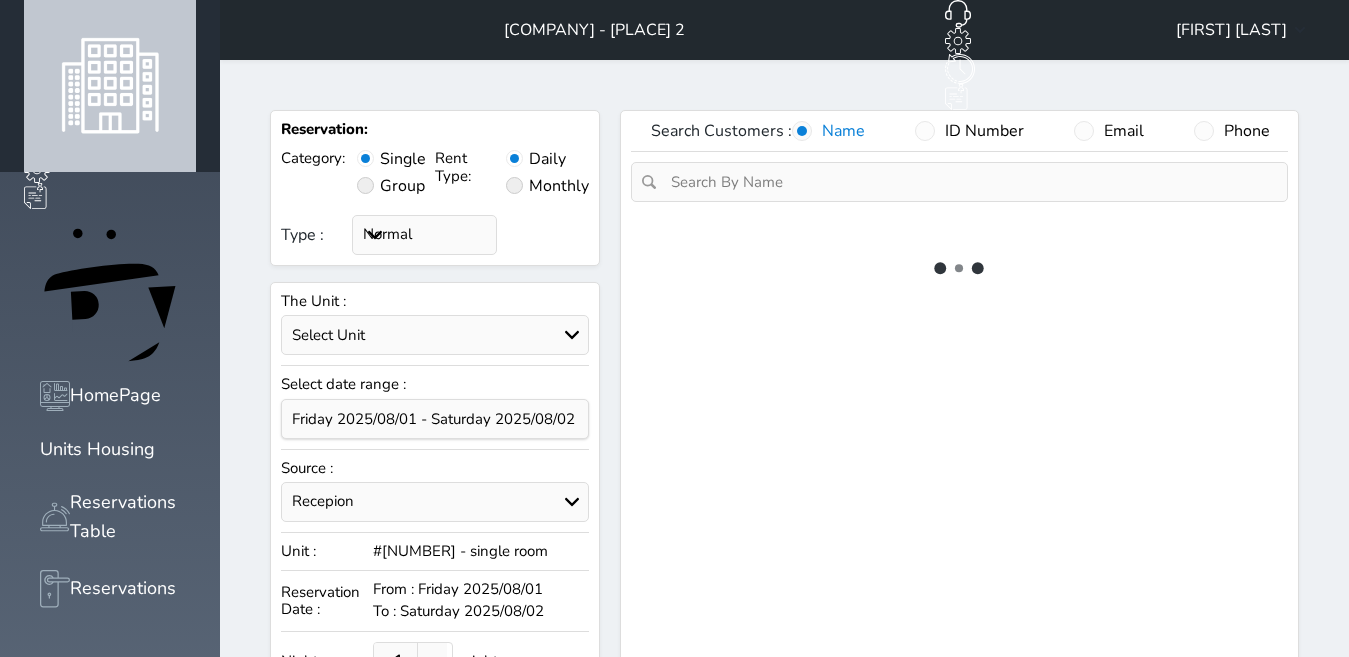 select on "7" 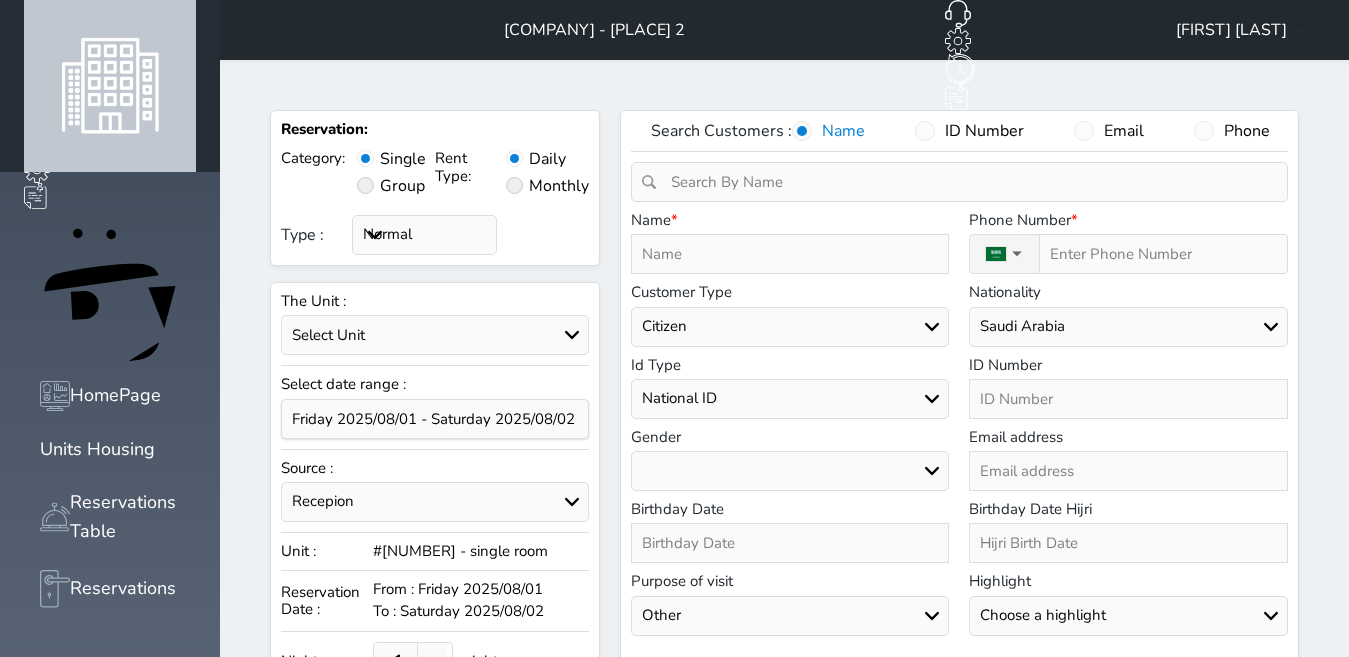 select 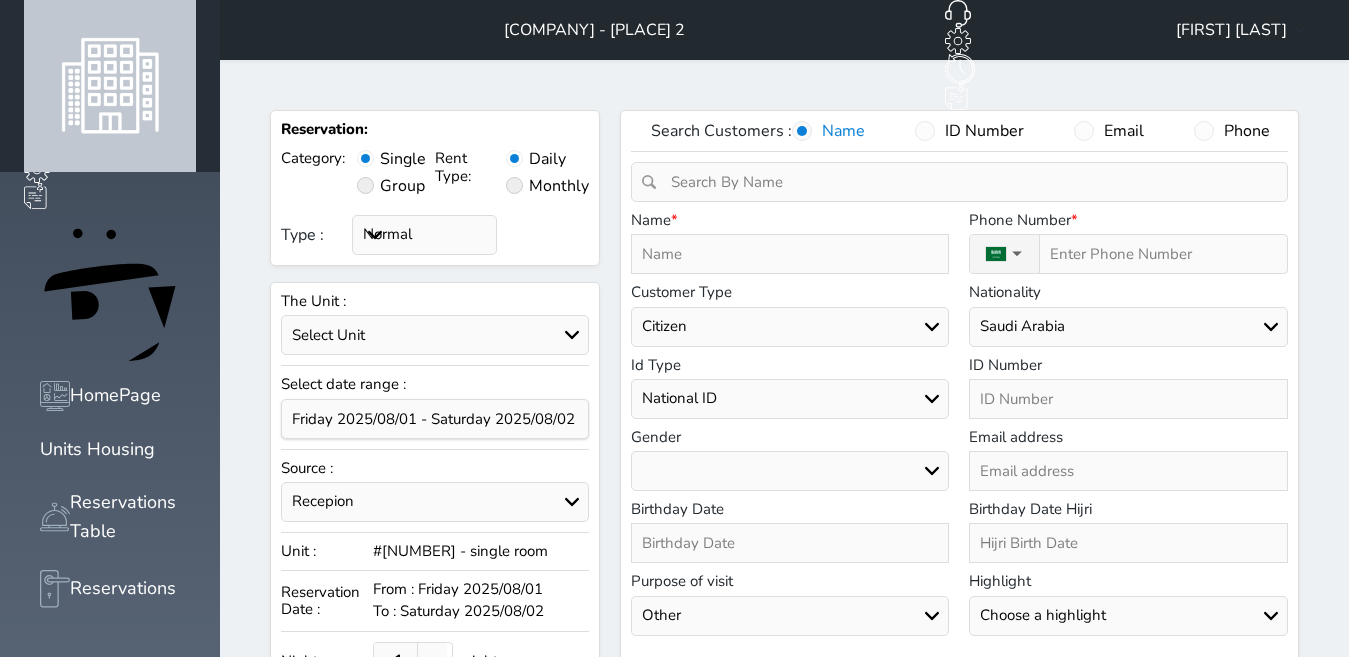 click at bounding box center [790, 254] 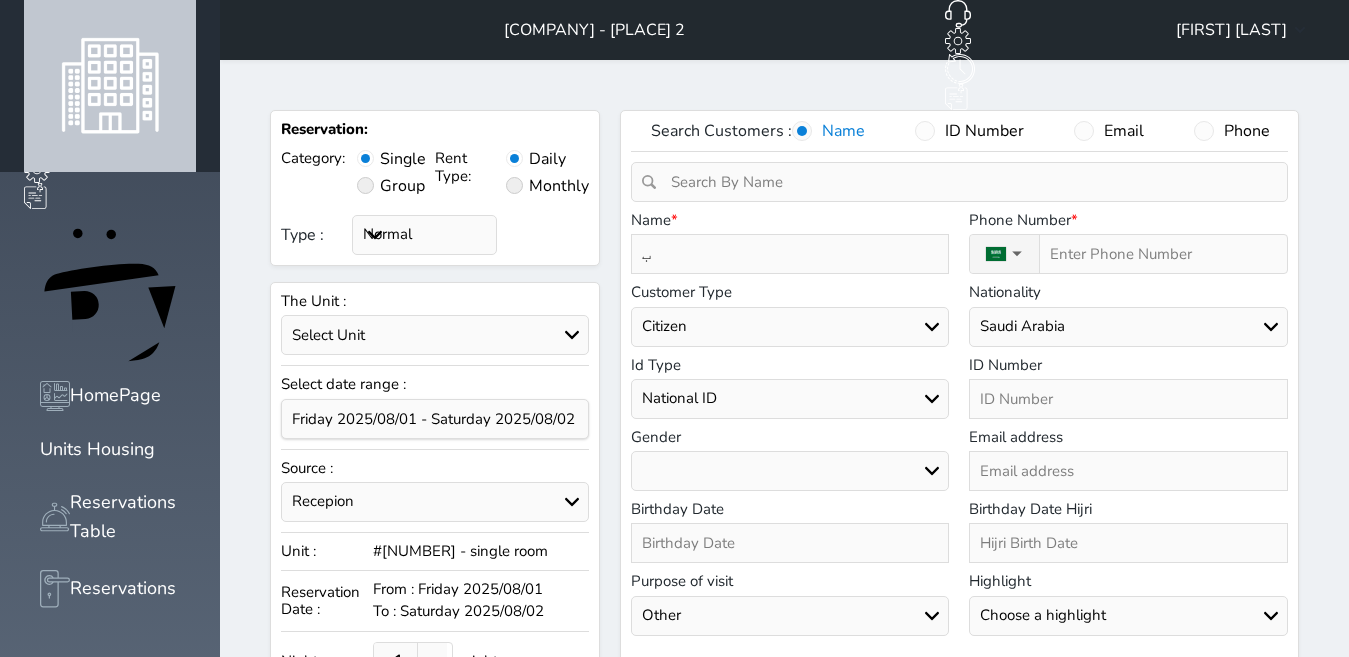 select 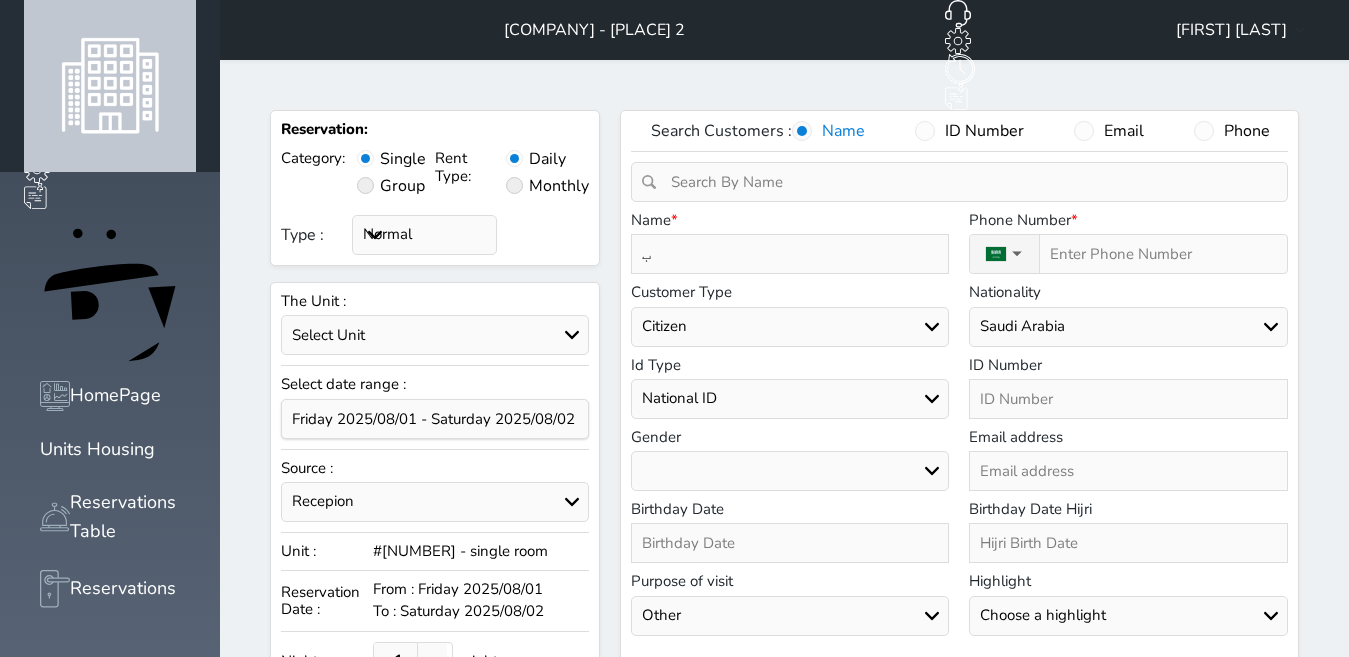 type on "بش" 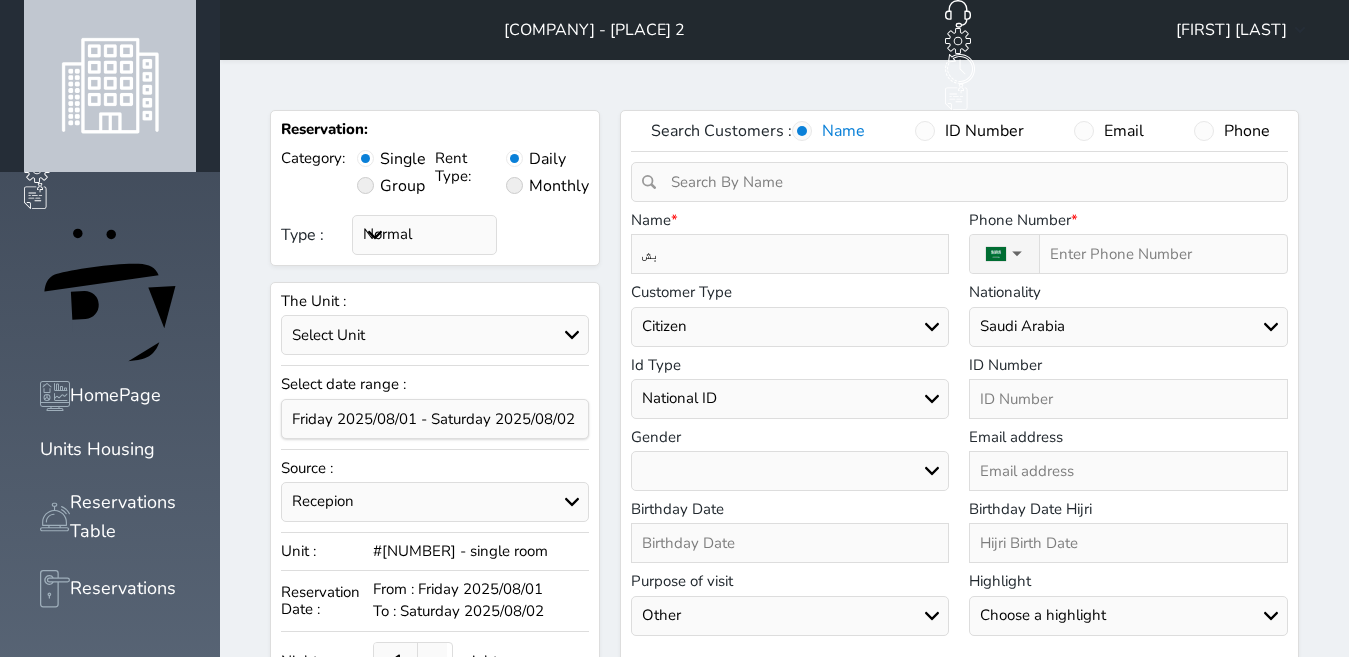 type on "بشا" 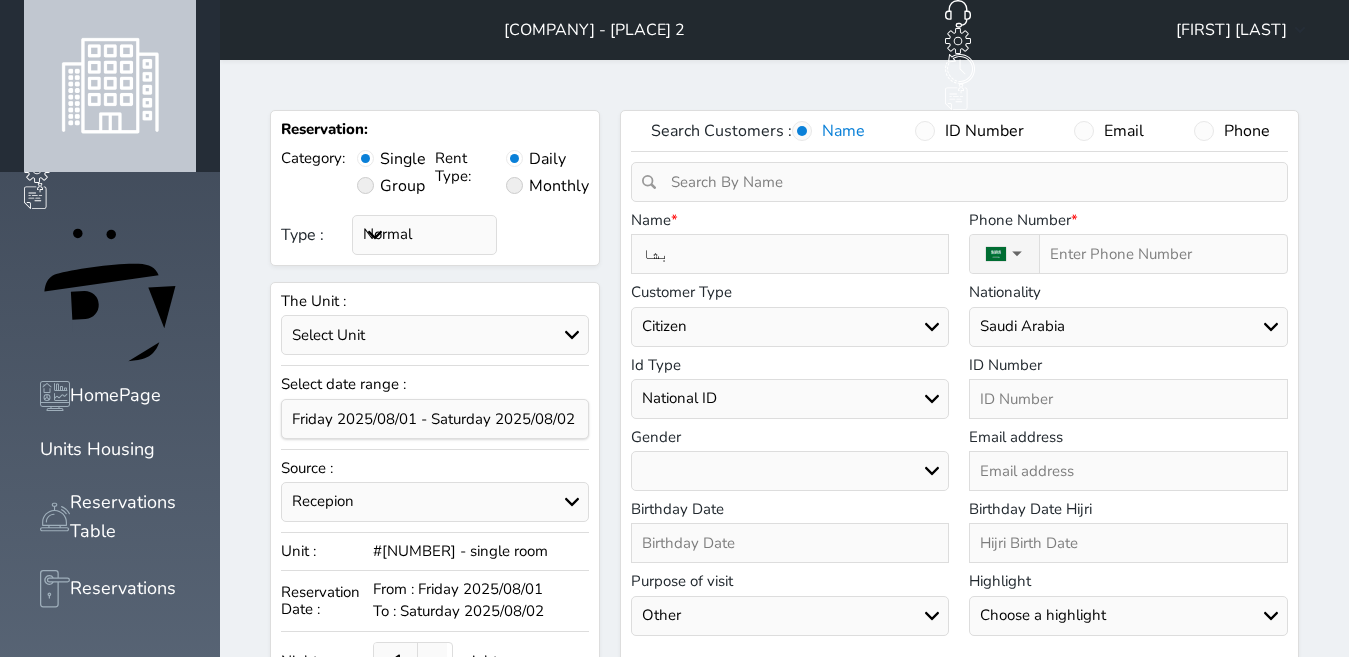 select 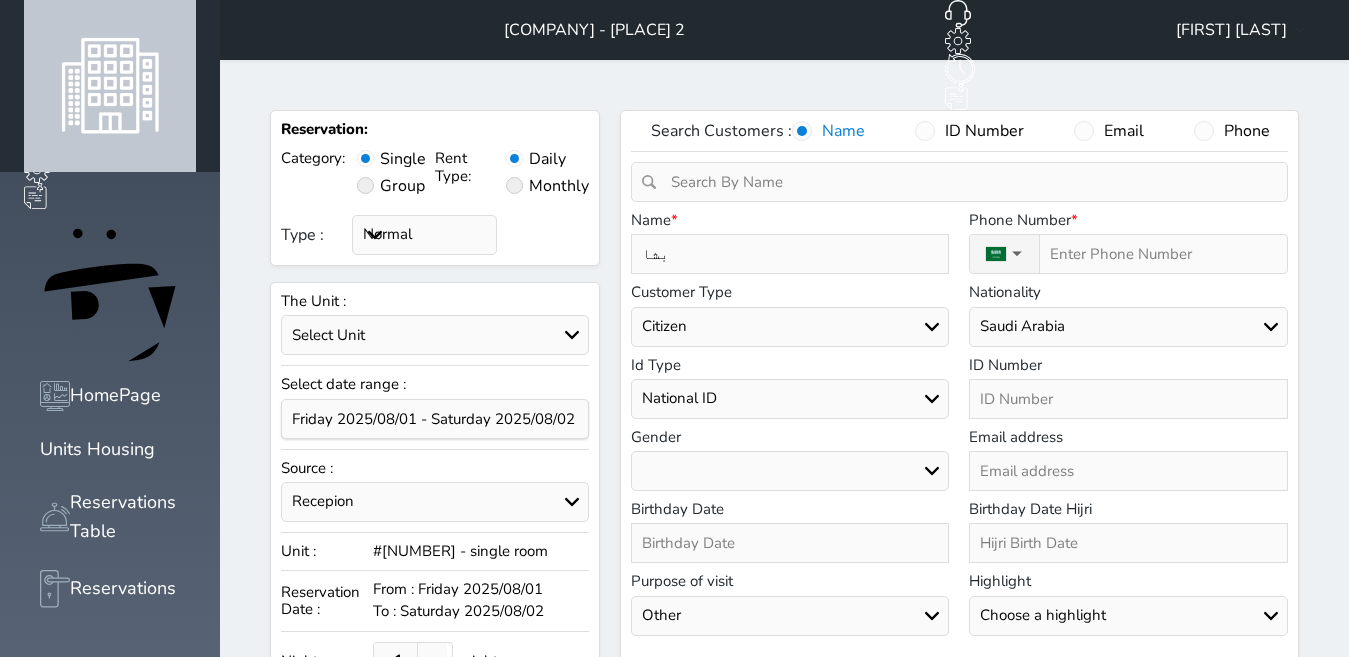 type on "بش" 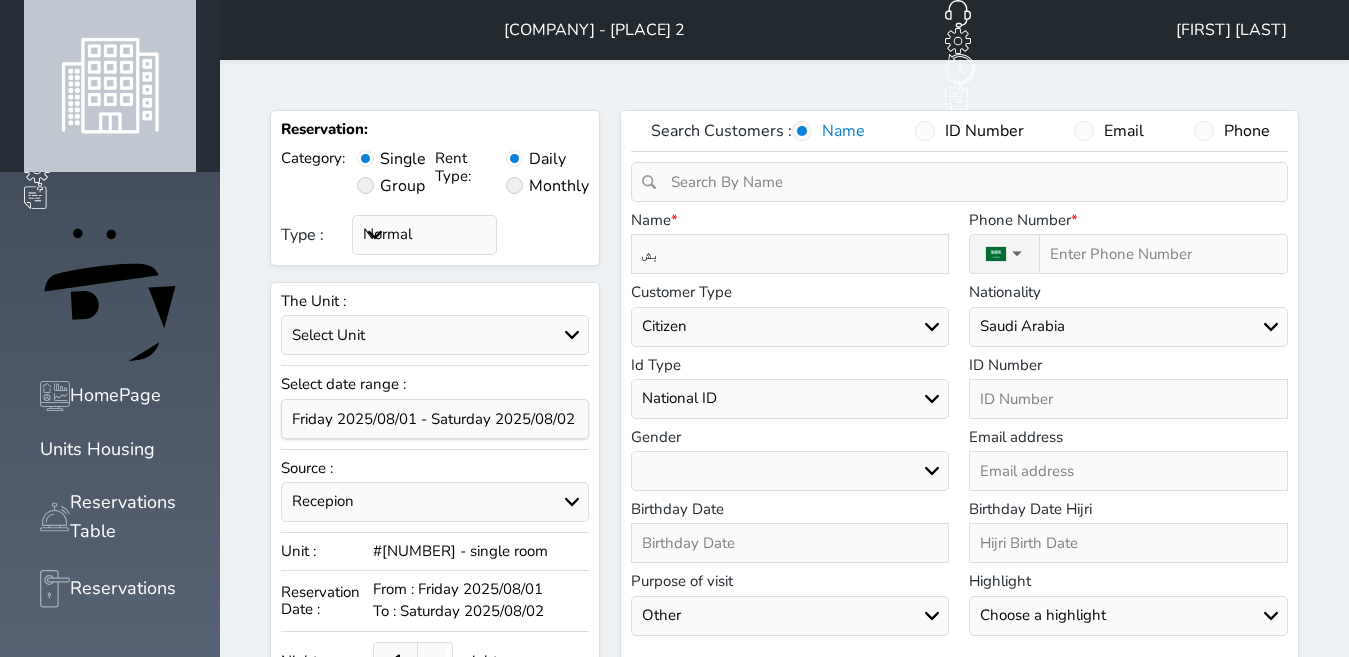 type on "ب" 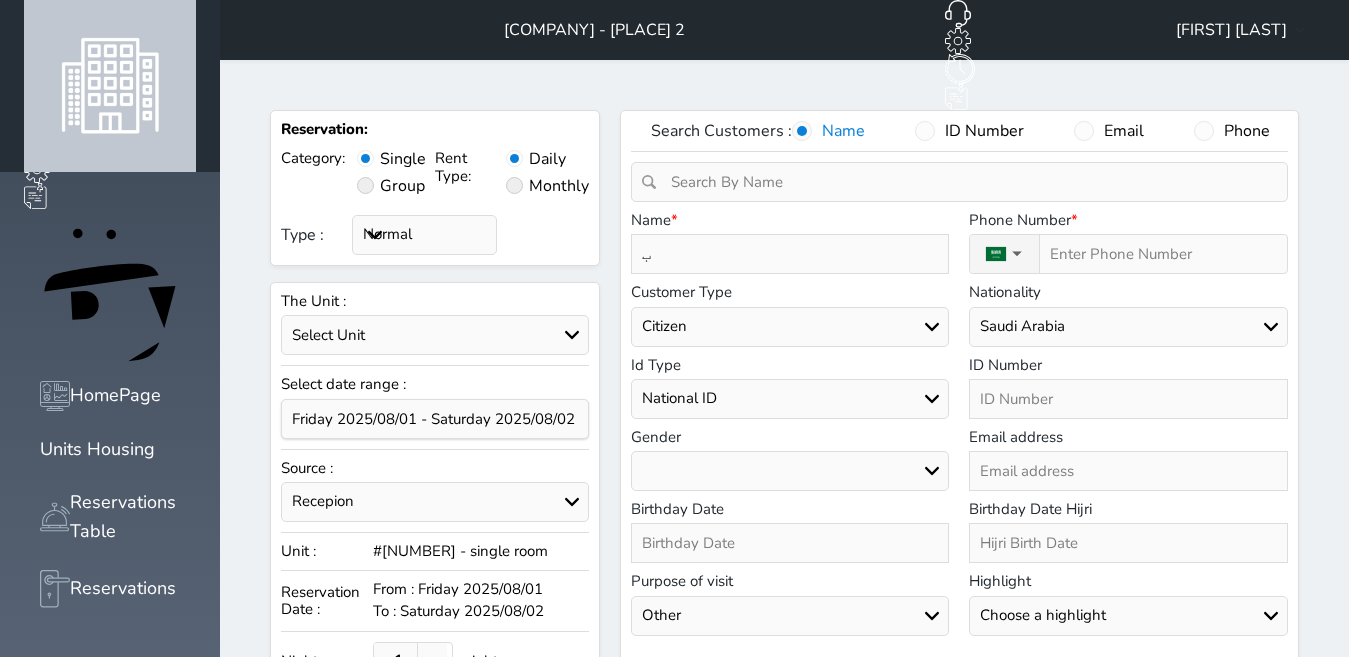 type 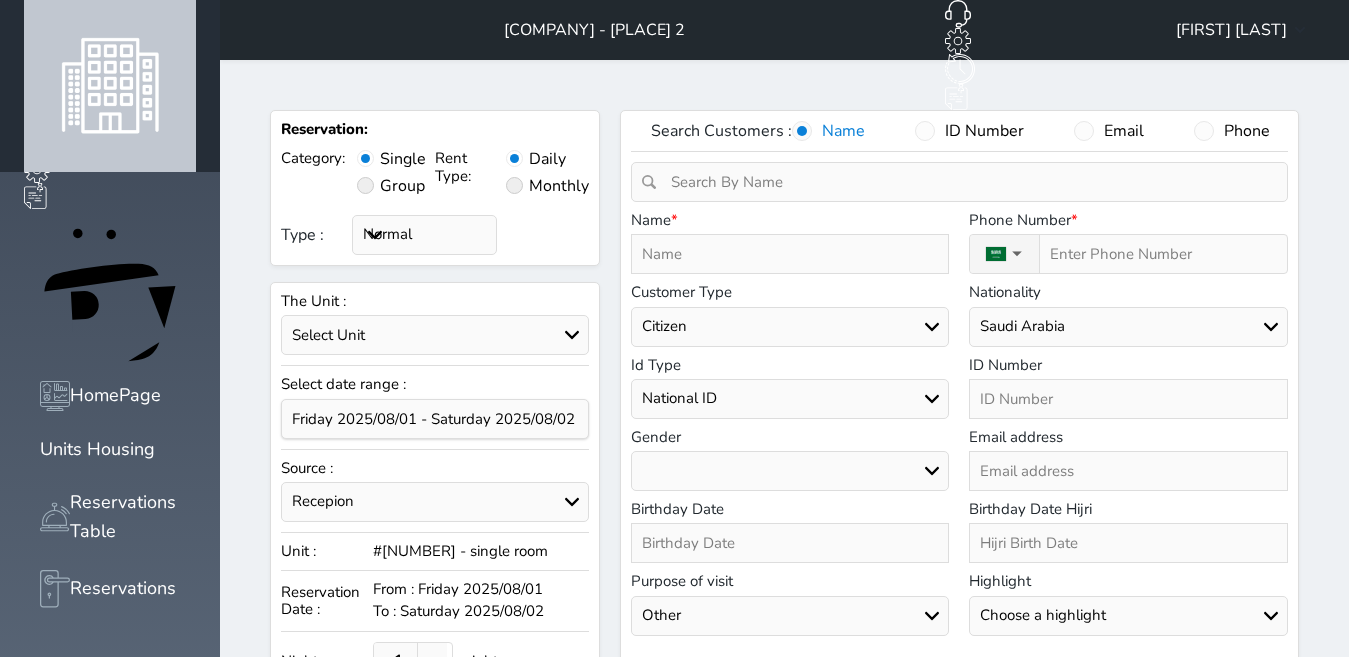 type on "f" 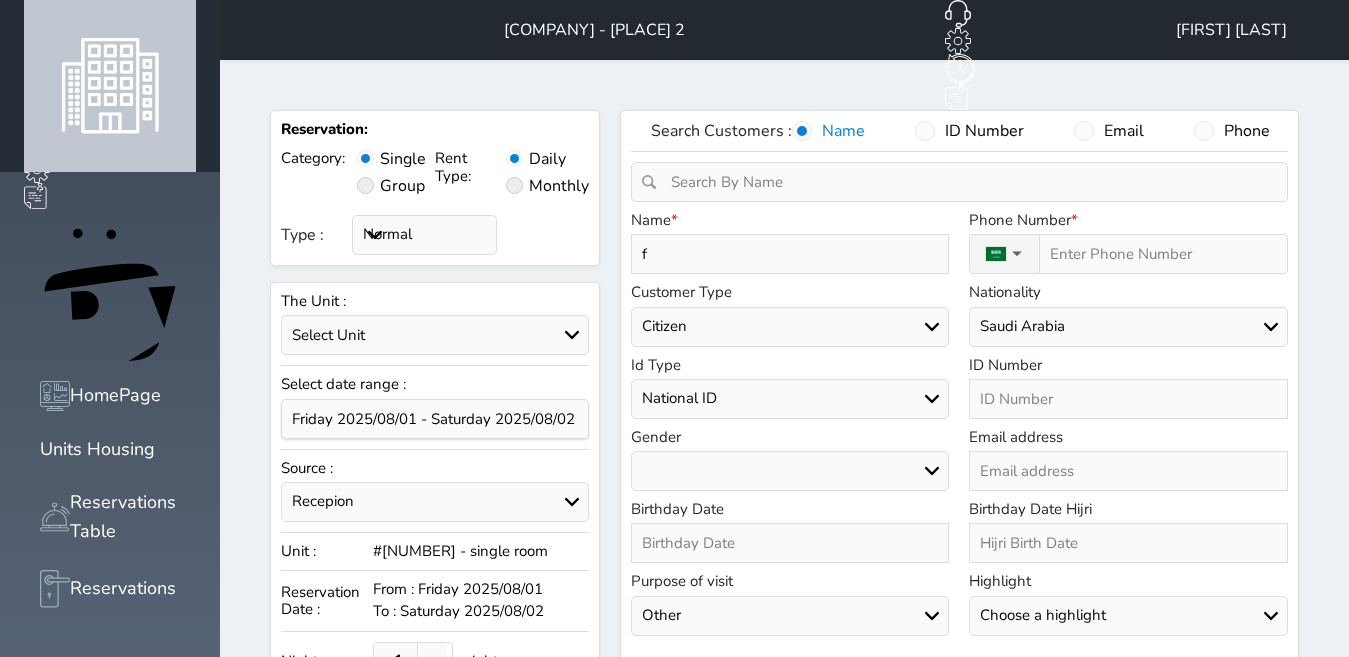 type 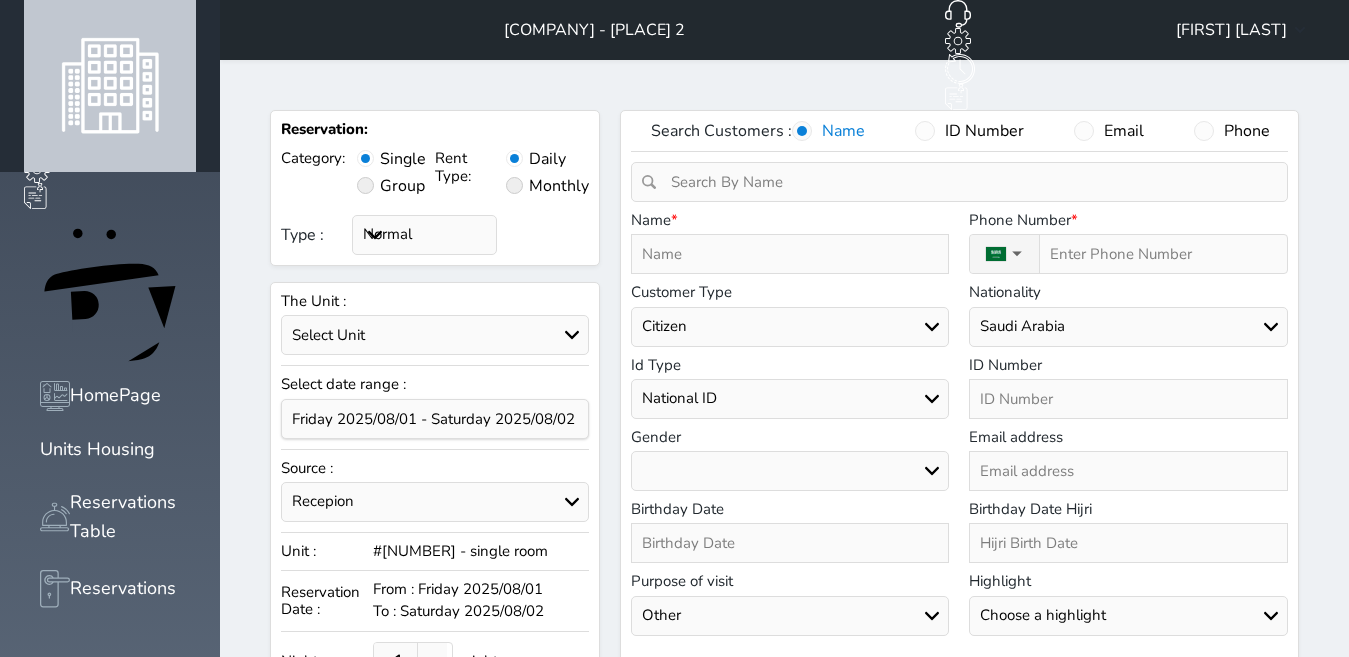 type on "F" 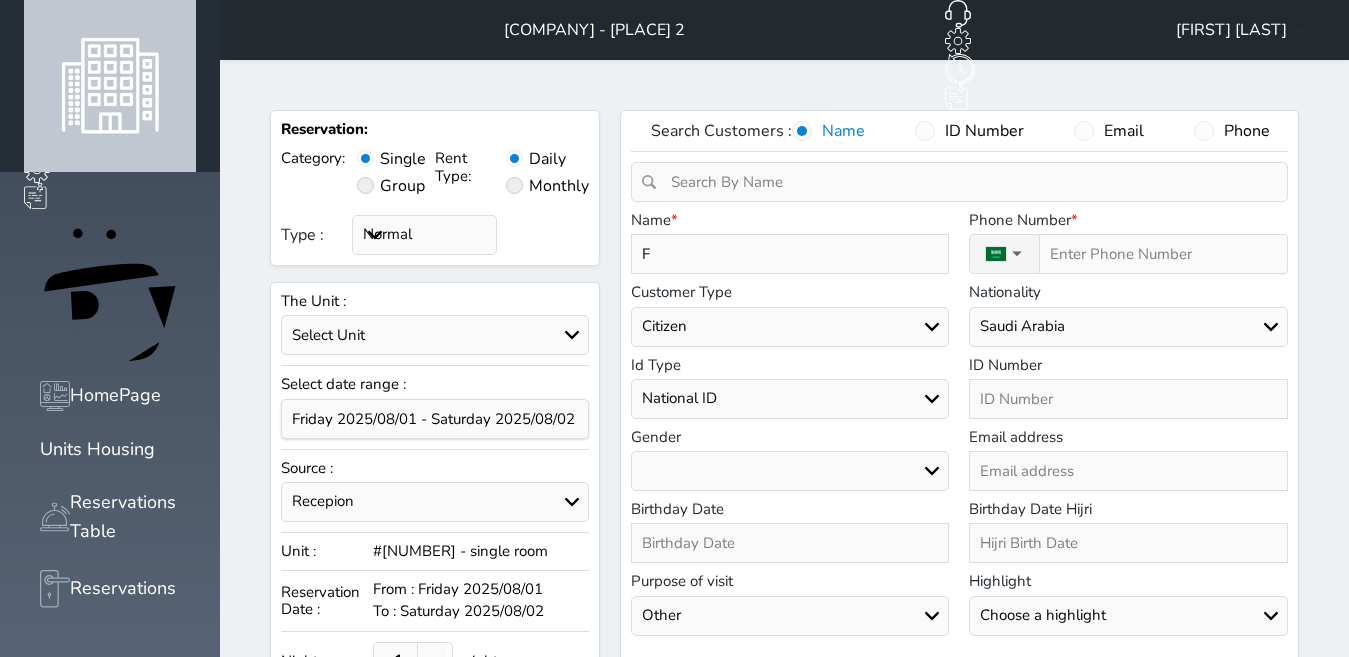 type on "FA" 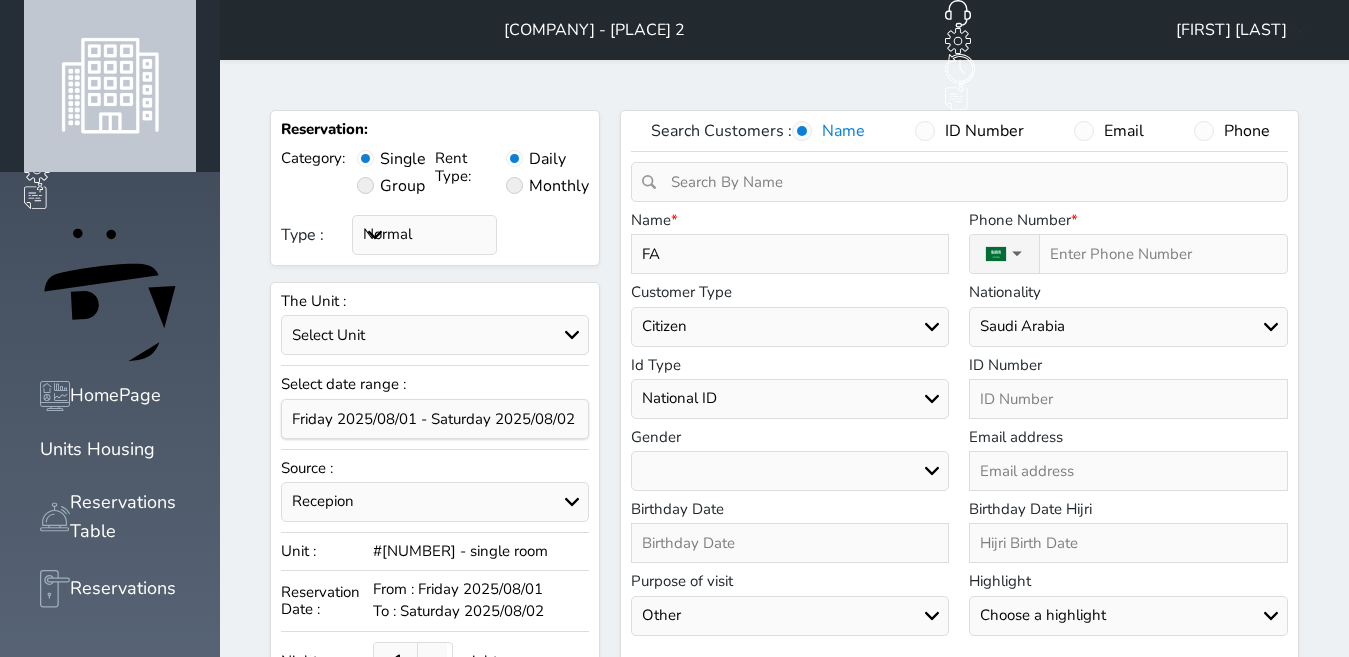 type on "[FIRST]" 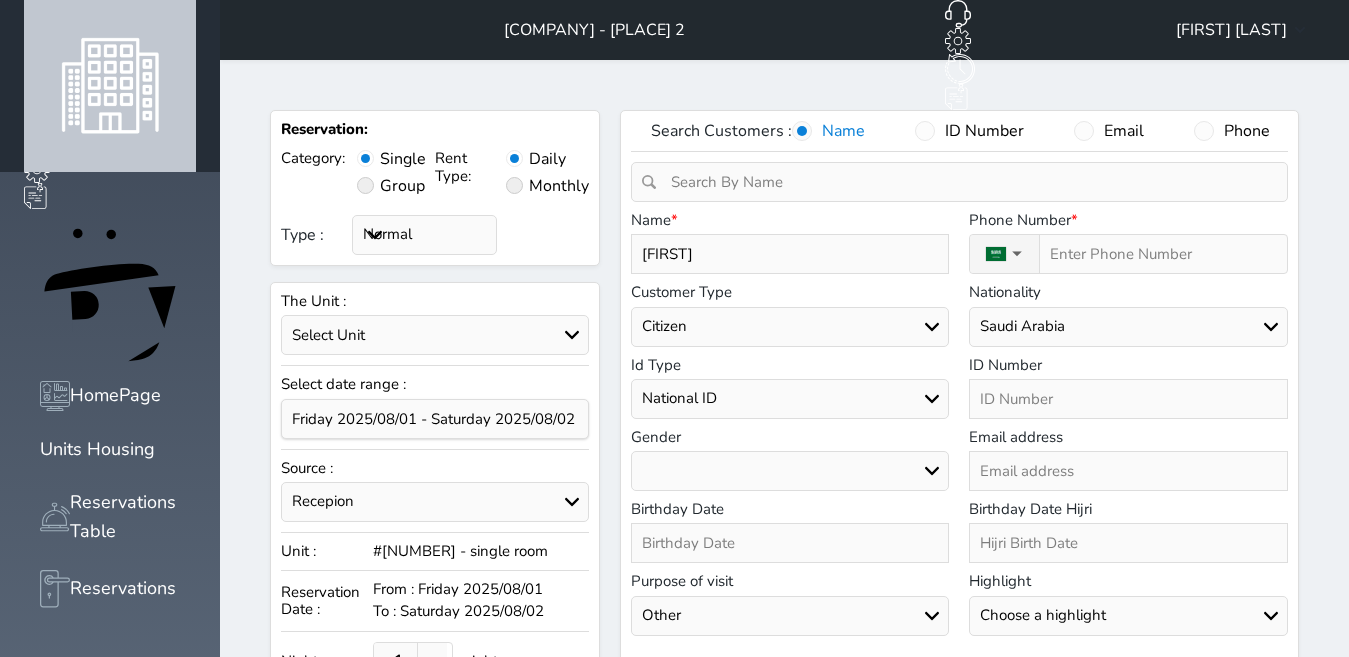 type on "[FIRST]" 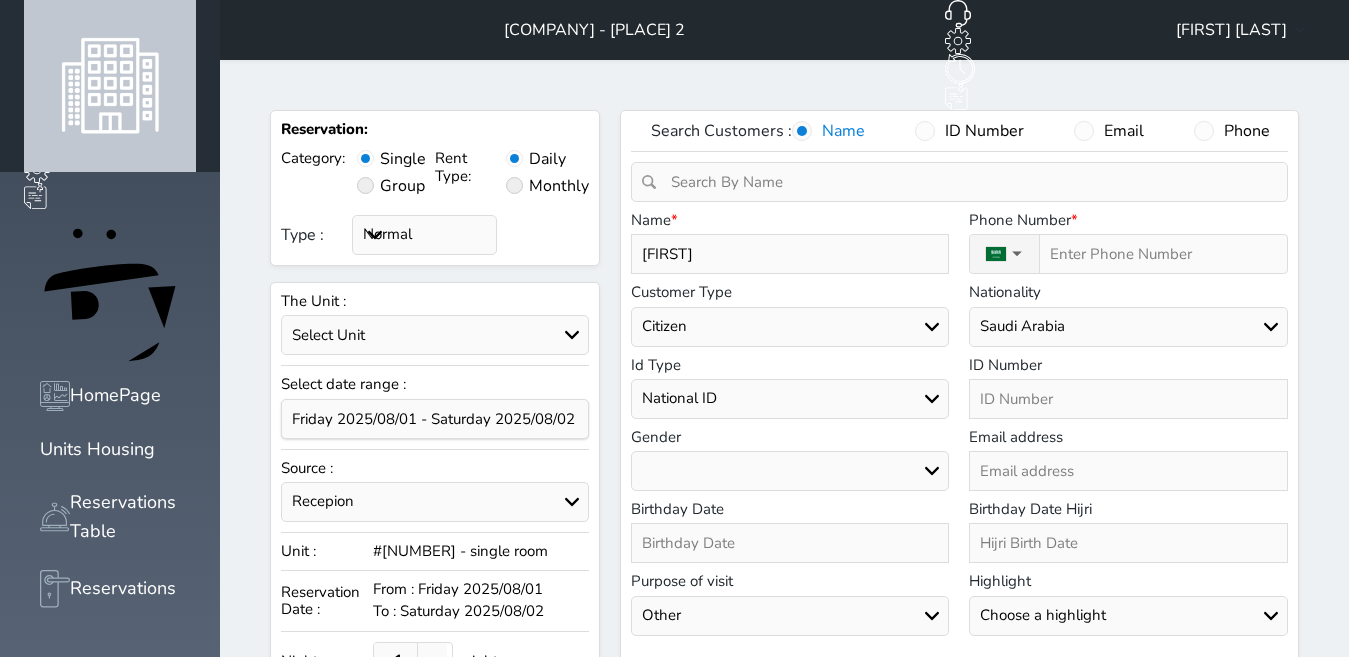 type on "[FIRST]" 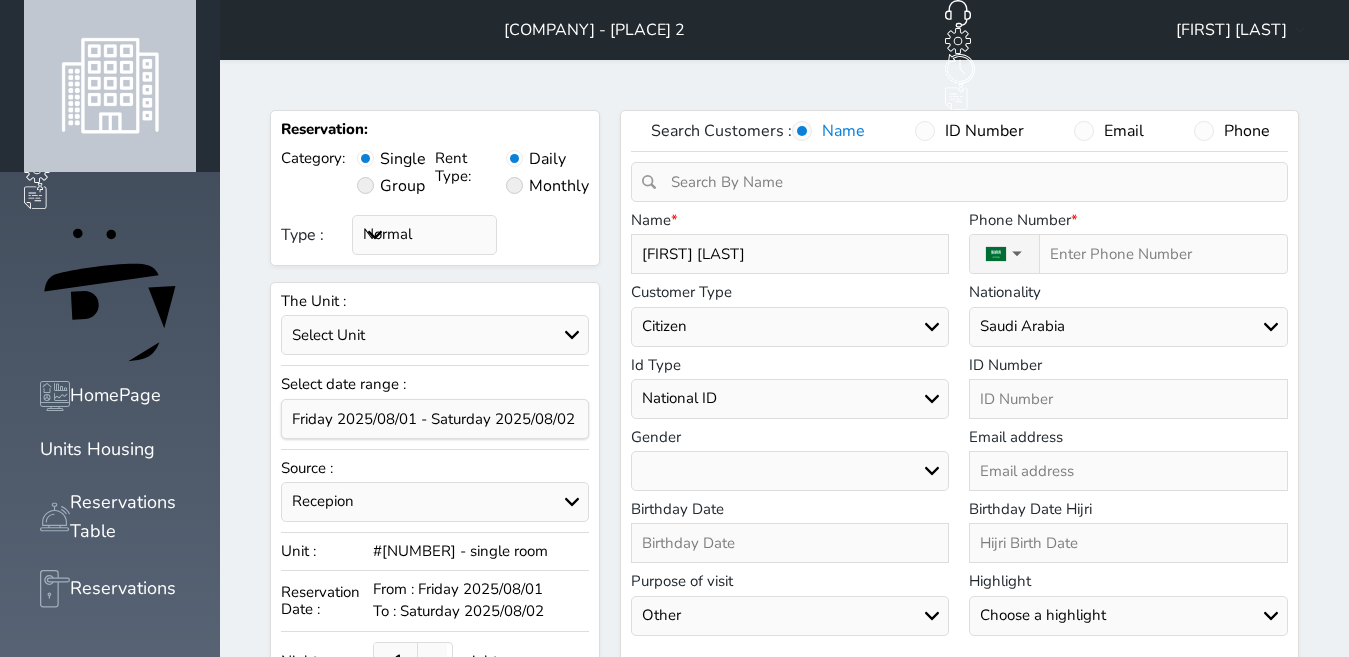 type on "[FIRST] [LAST]" 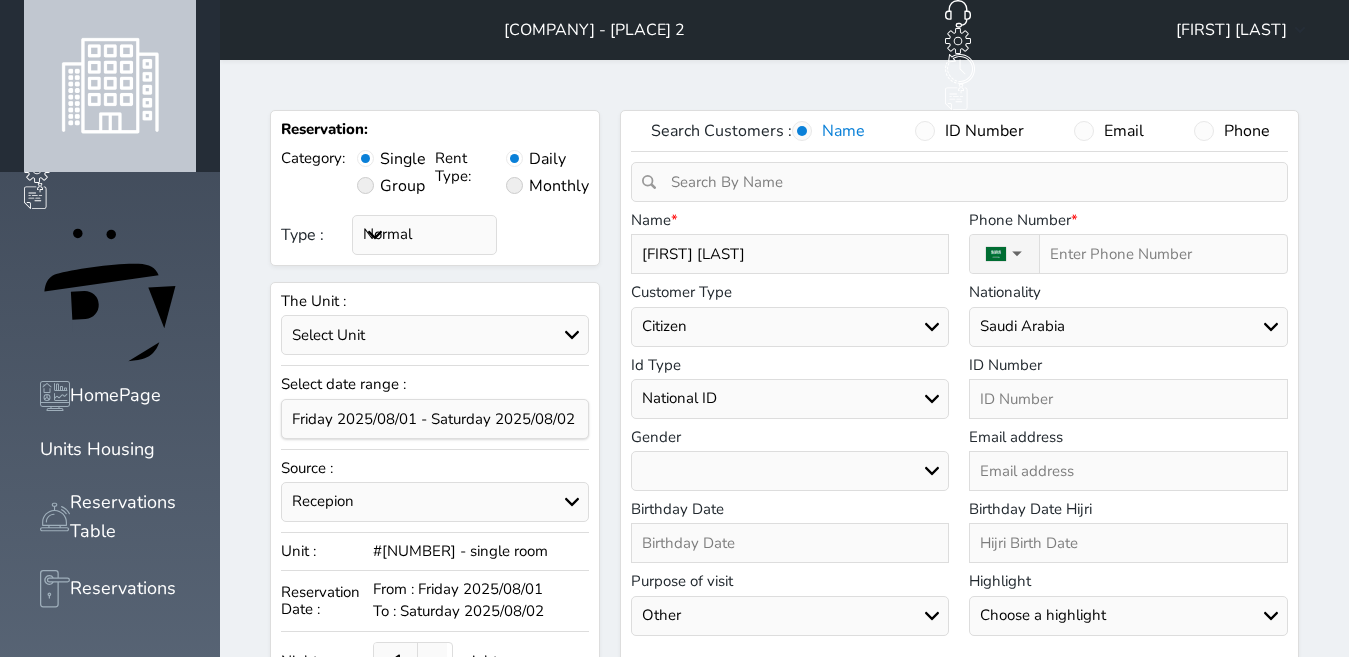 select 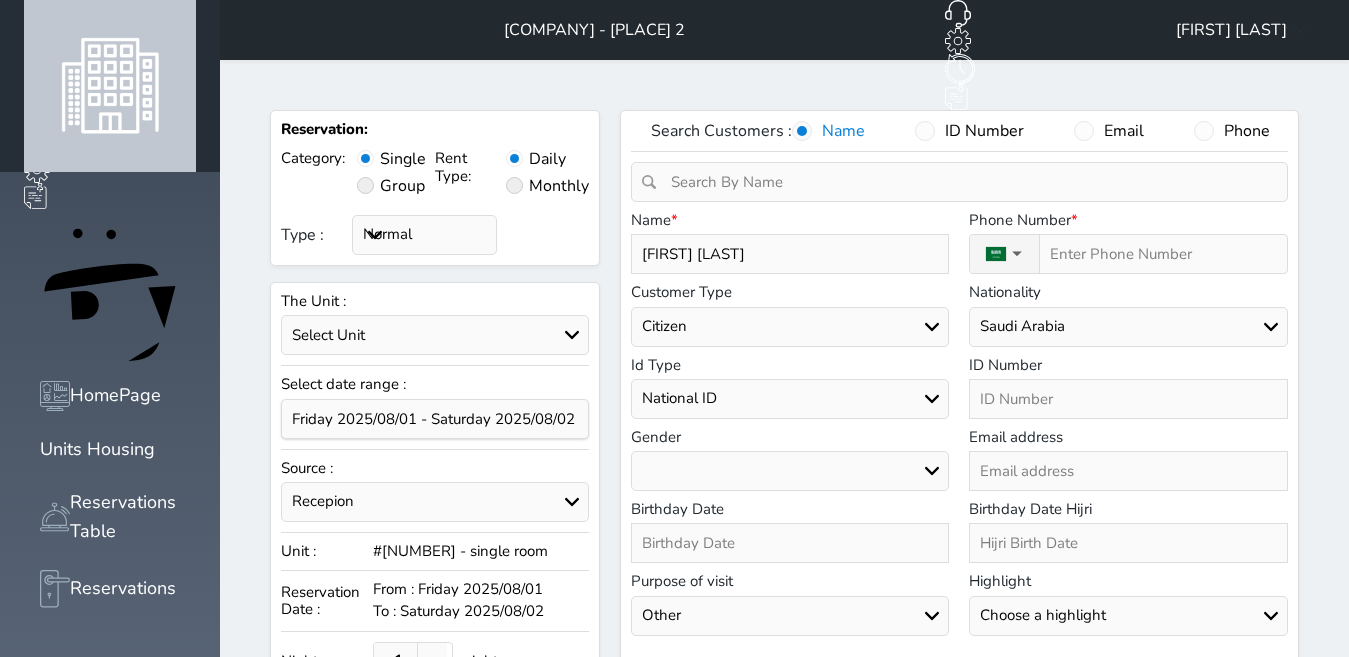 type on "[FIRST] [LAST] [LAST]" 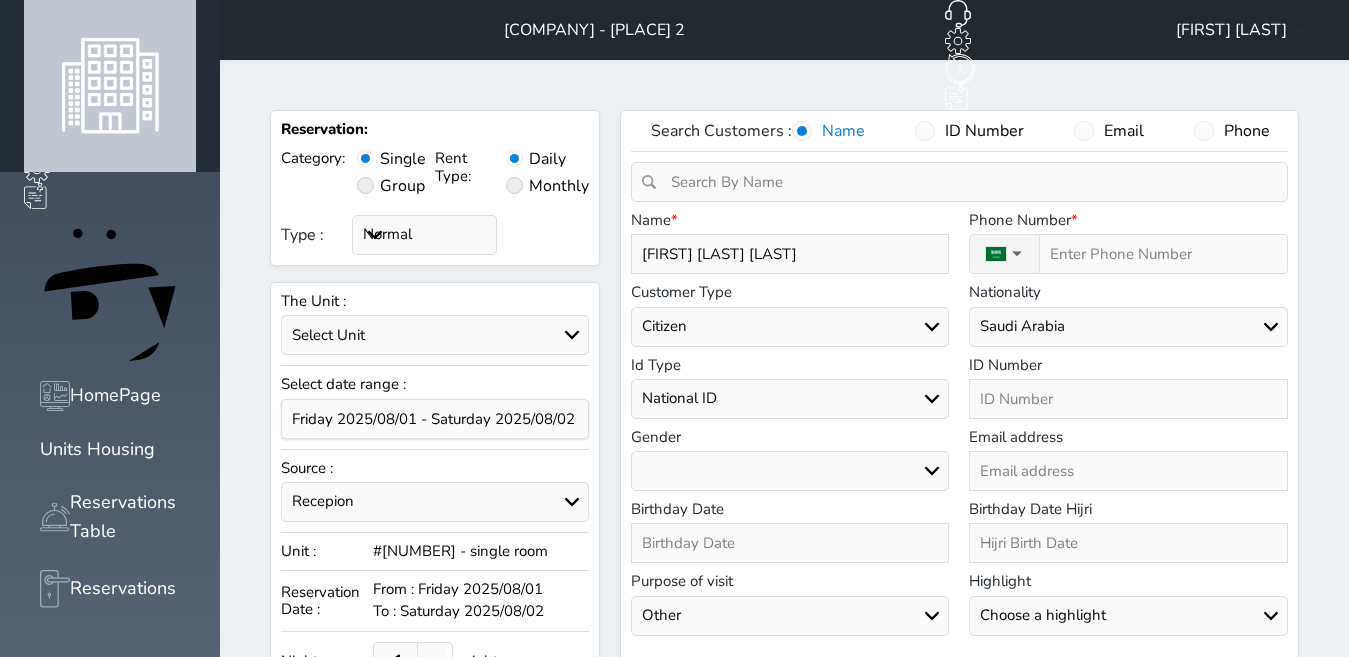 type on "[FIRST] [LAST] [LAST]" 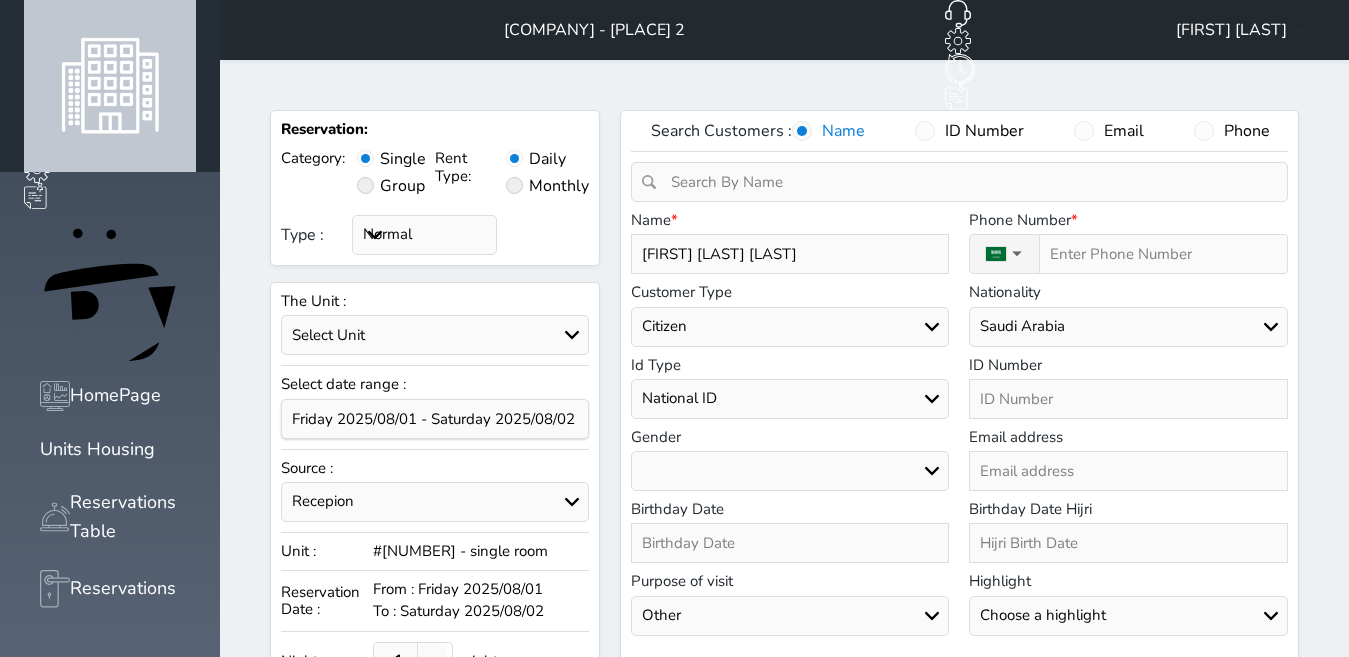 type on "[FIRST] [LAST] [LAST]" 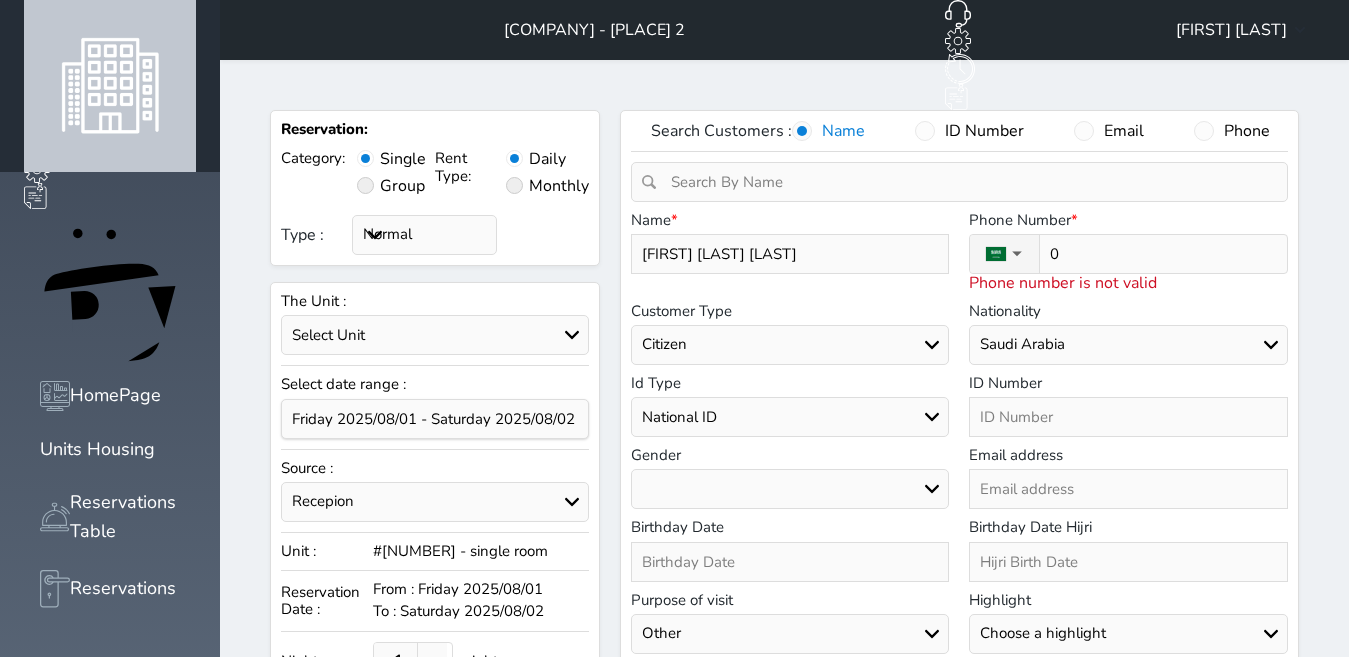 type on "05" 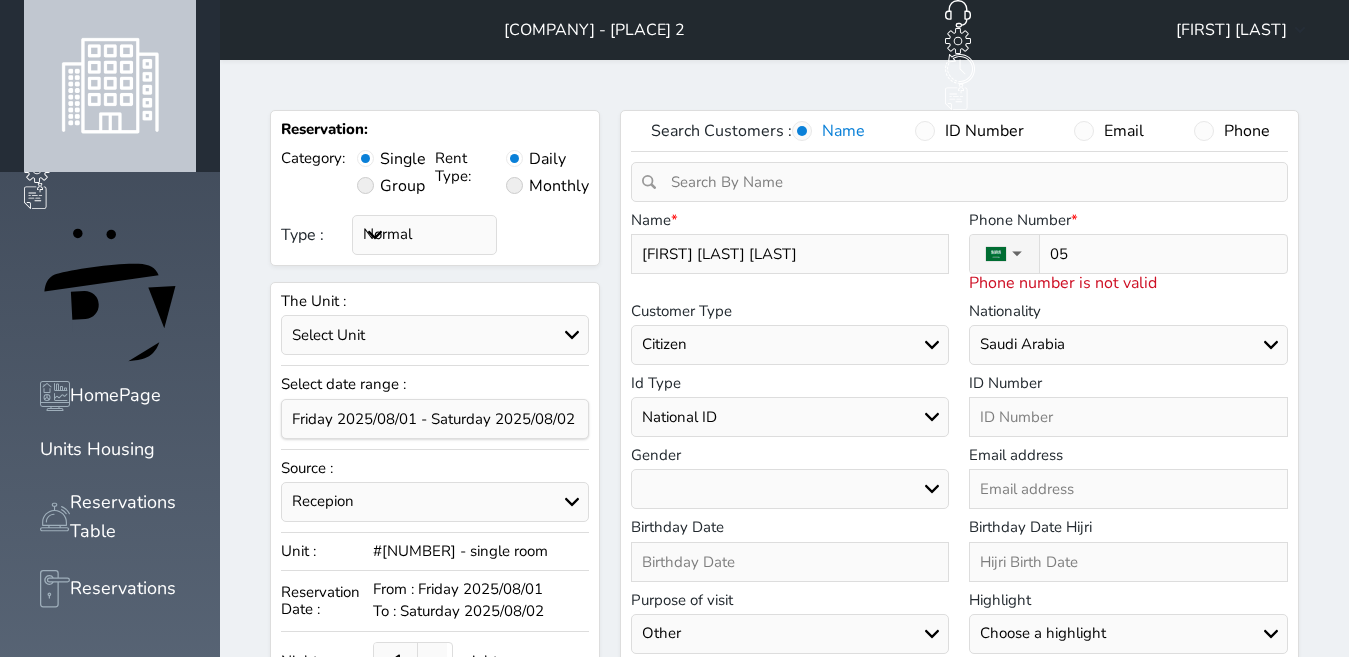 type on "054" 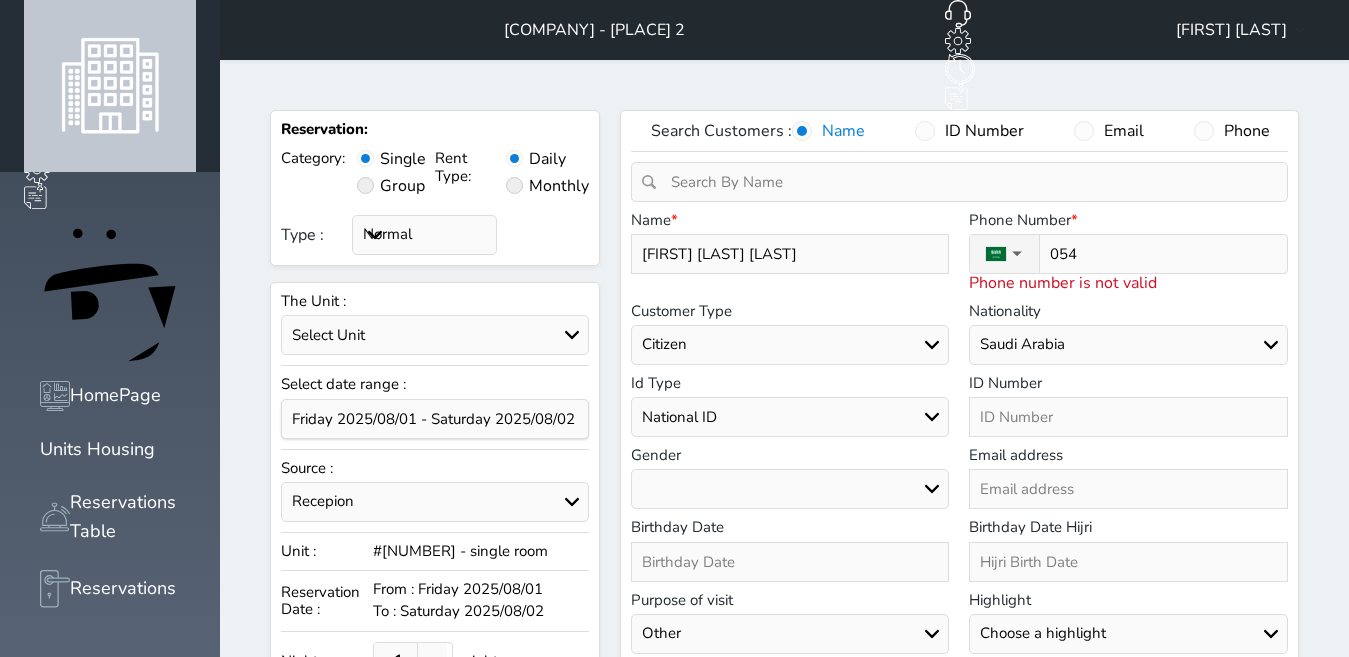 type on "0540" 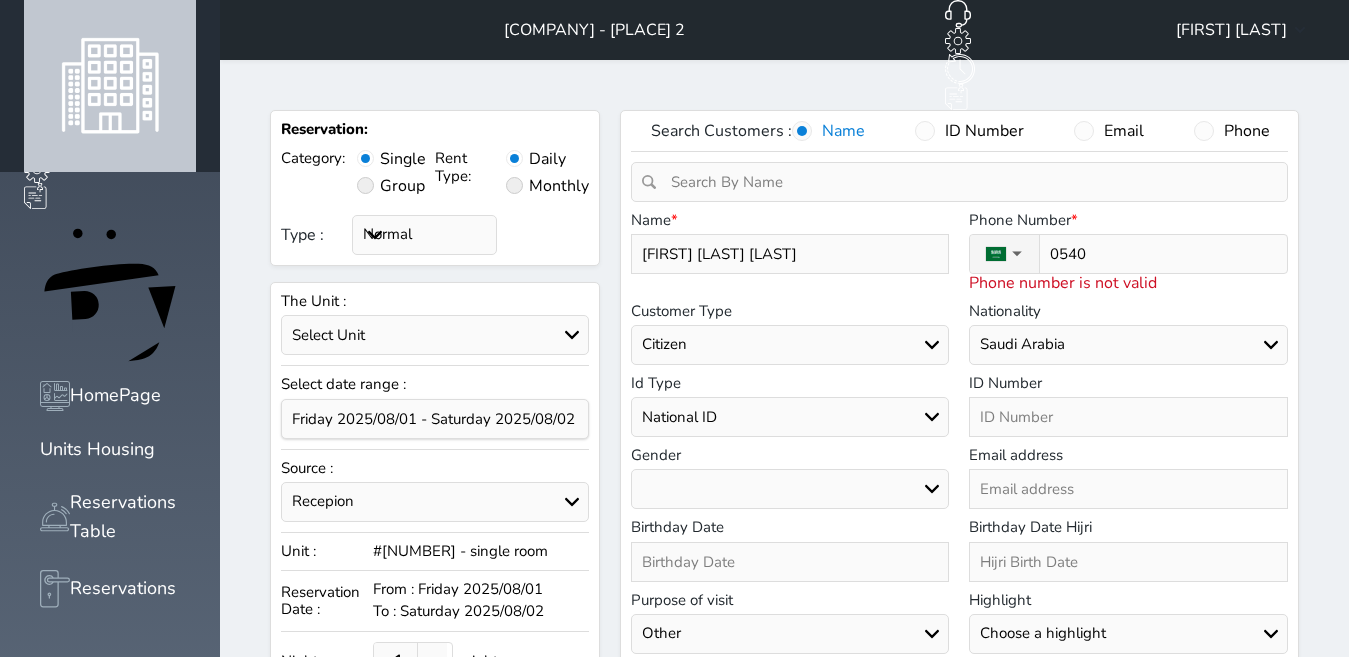 type on "05408" 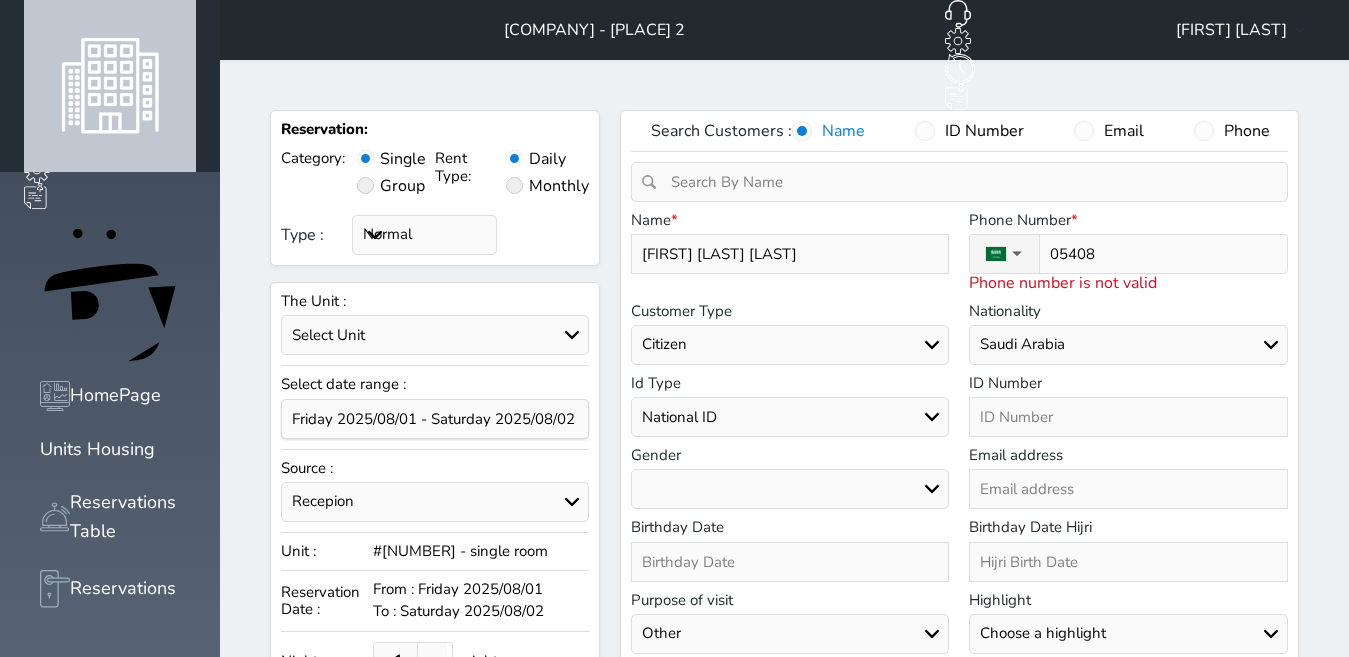 type on "[PHONE]" 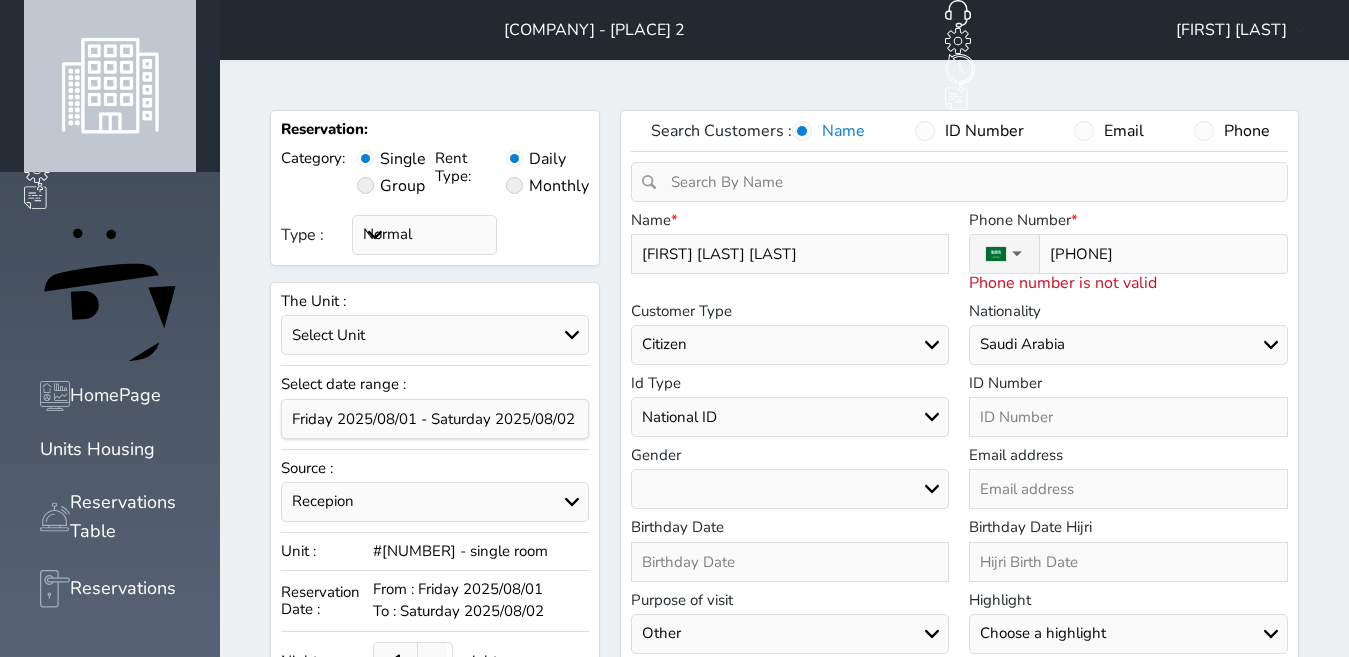 type on "[PHONE]" 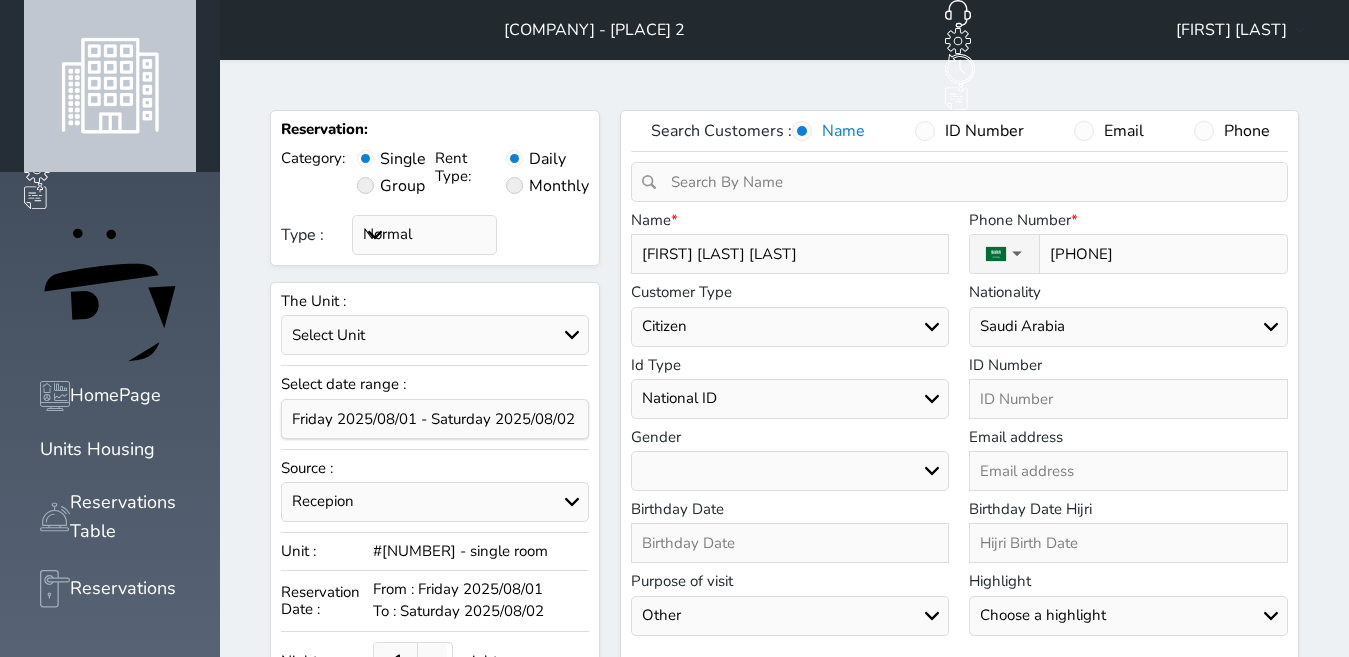 type on "[PHONE]" 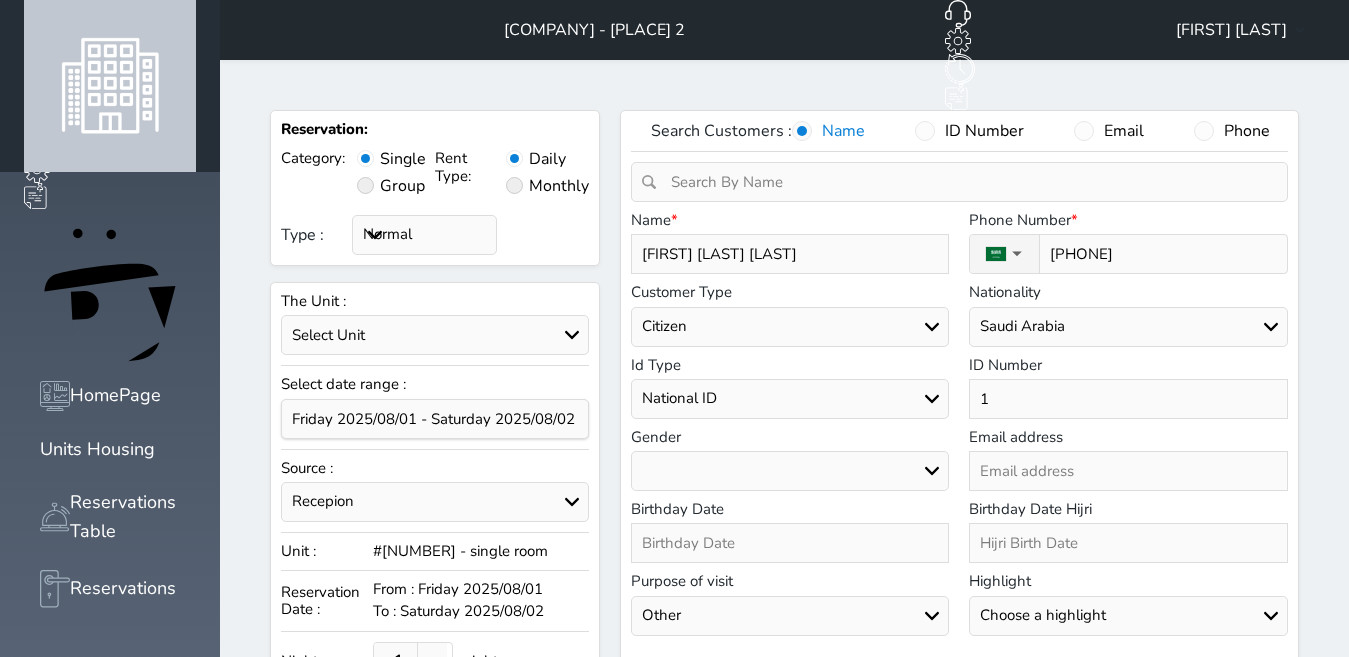 type on "10" 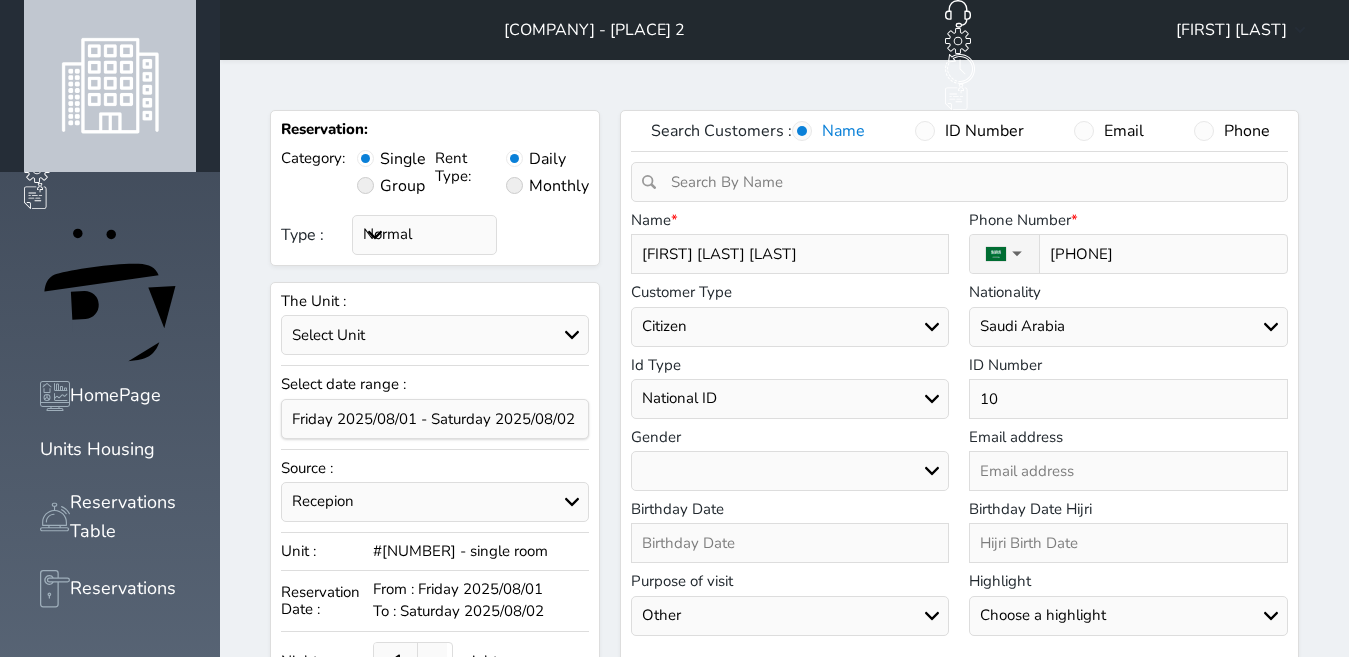 type on "103" 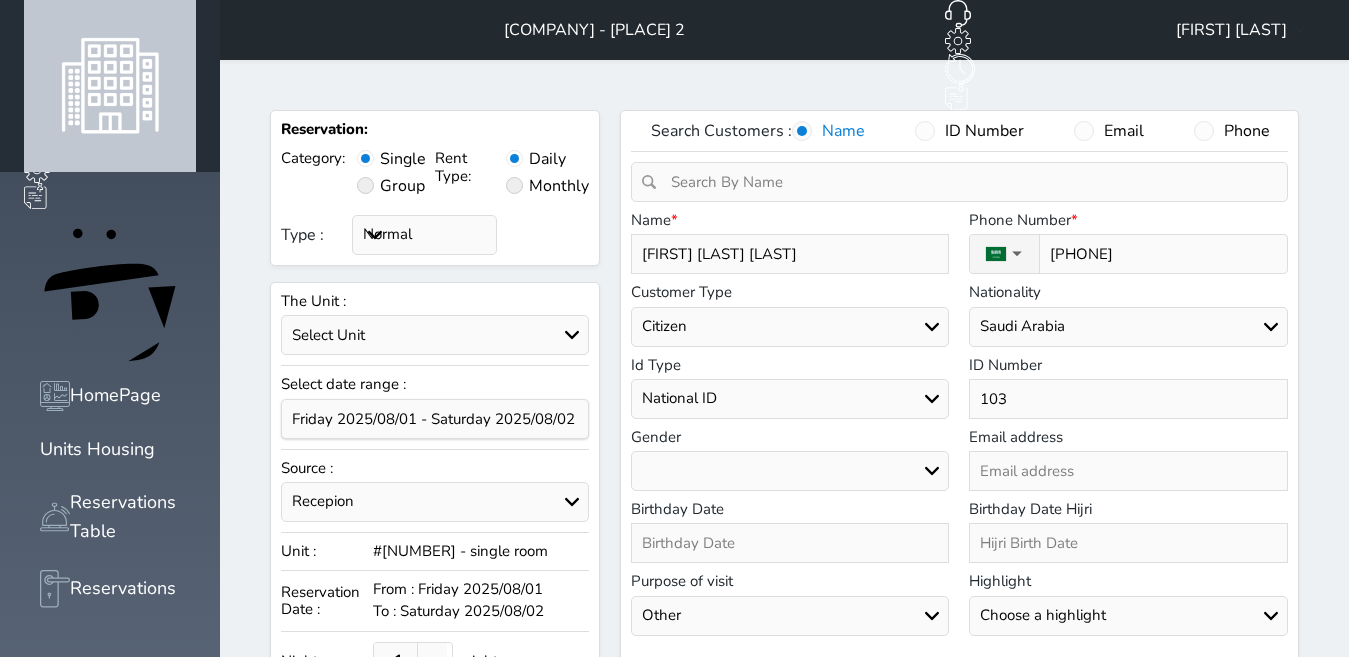 type on "1032" 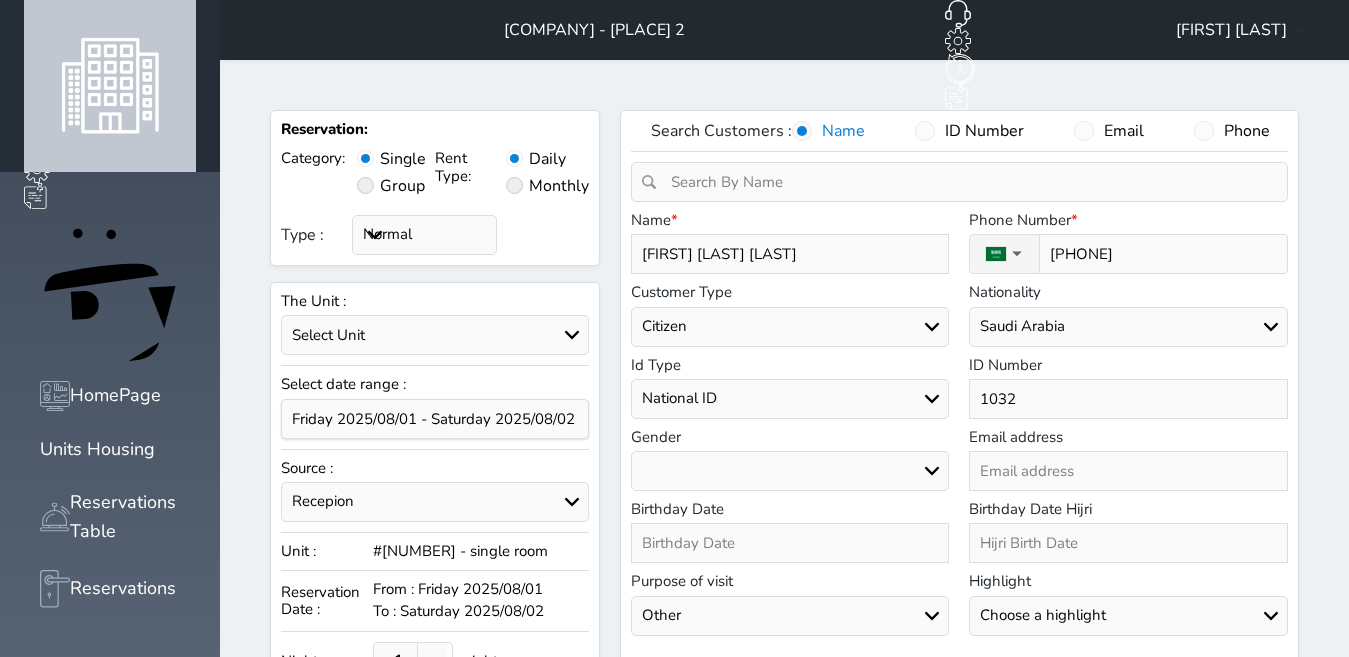 type on "10323" 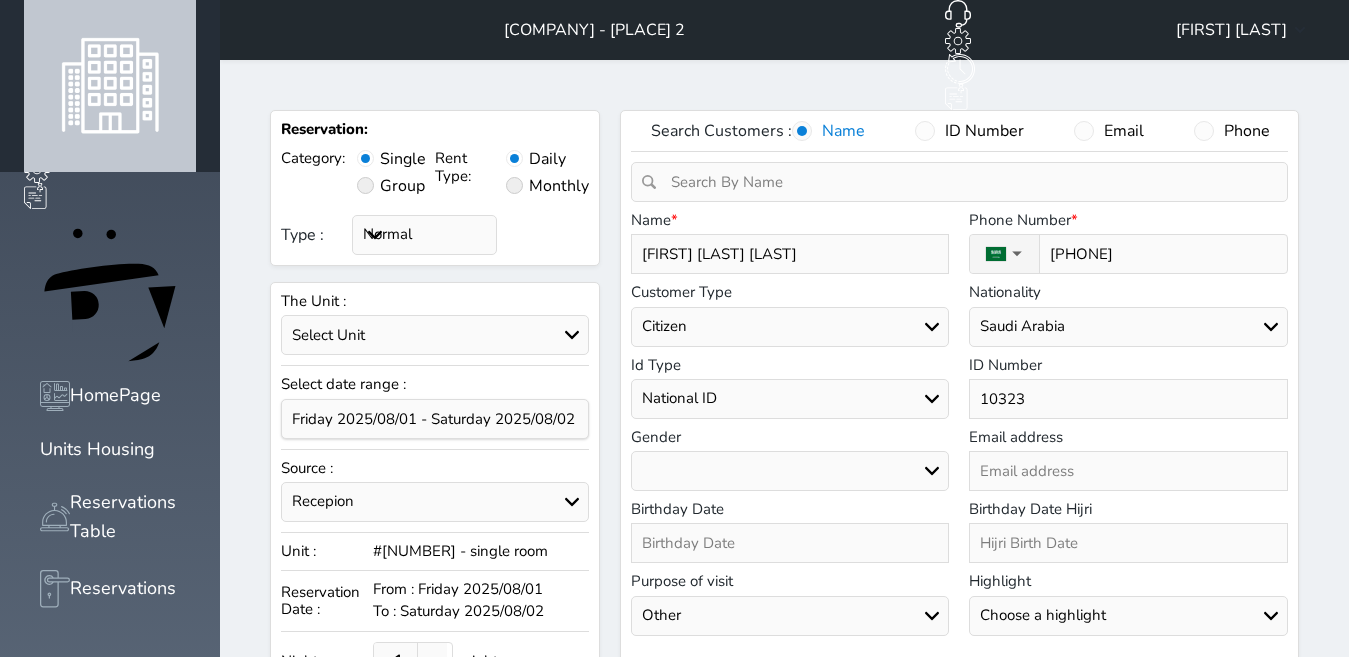 type on "[NUMBER]" 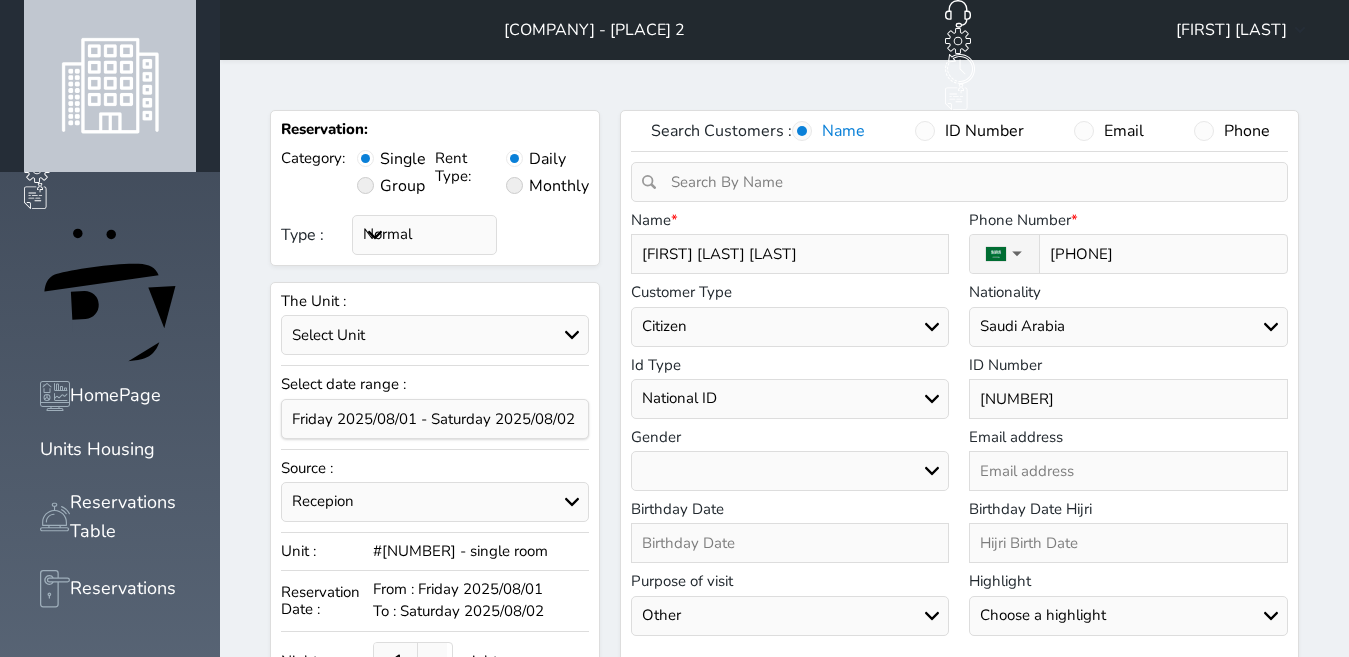 type on "[NUMBER]" 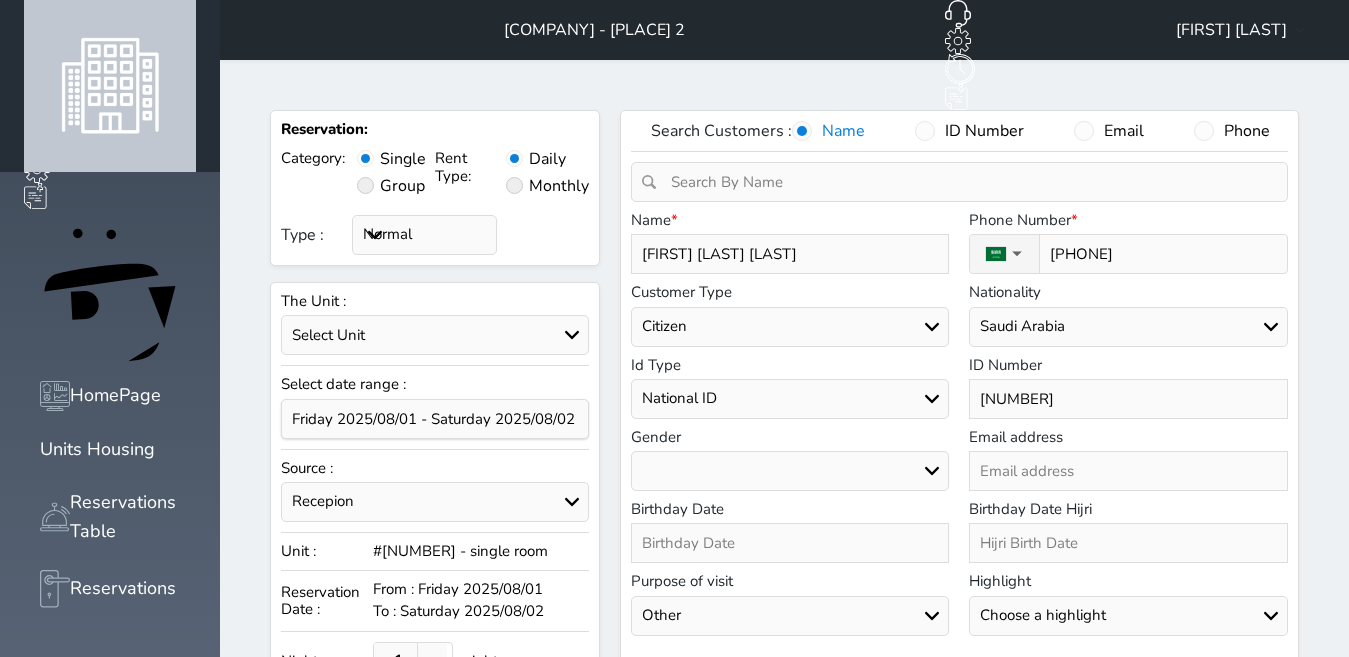 select 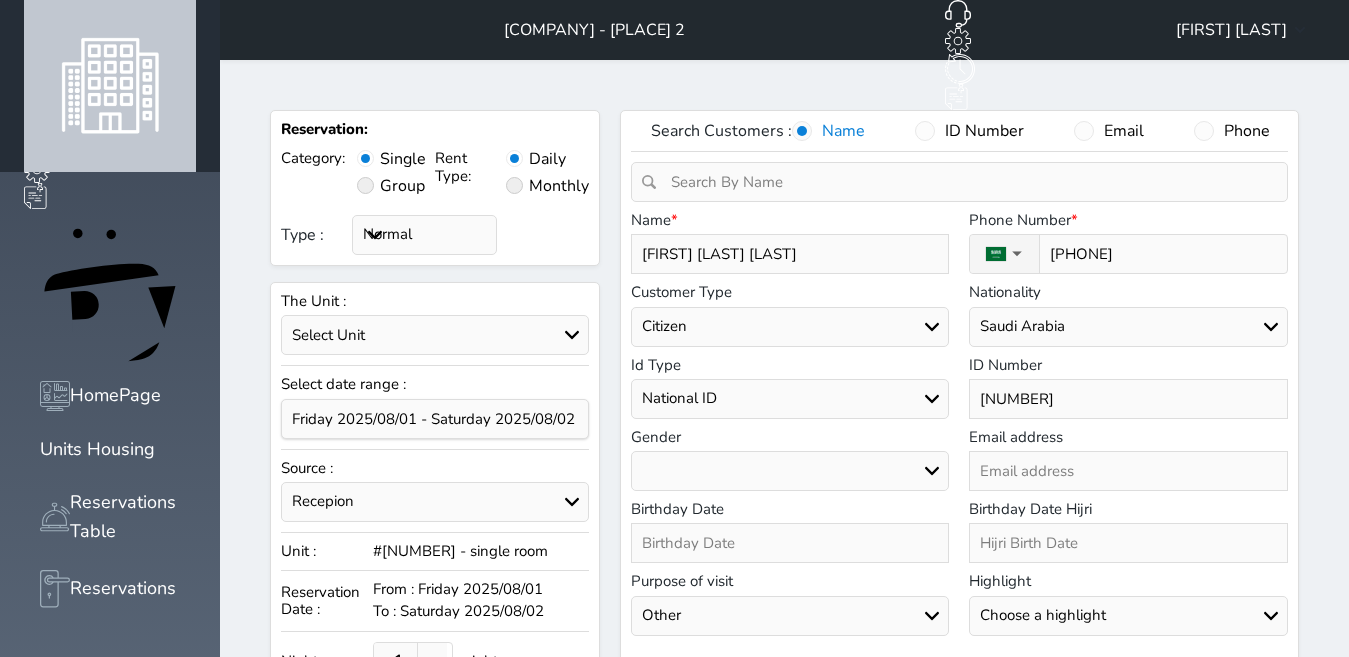 type on "[NUMBER]" 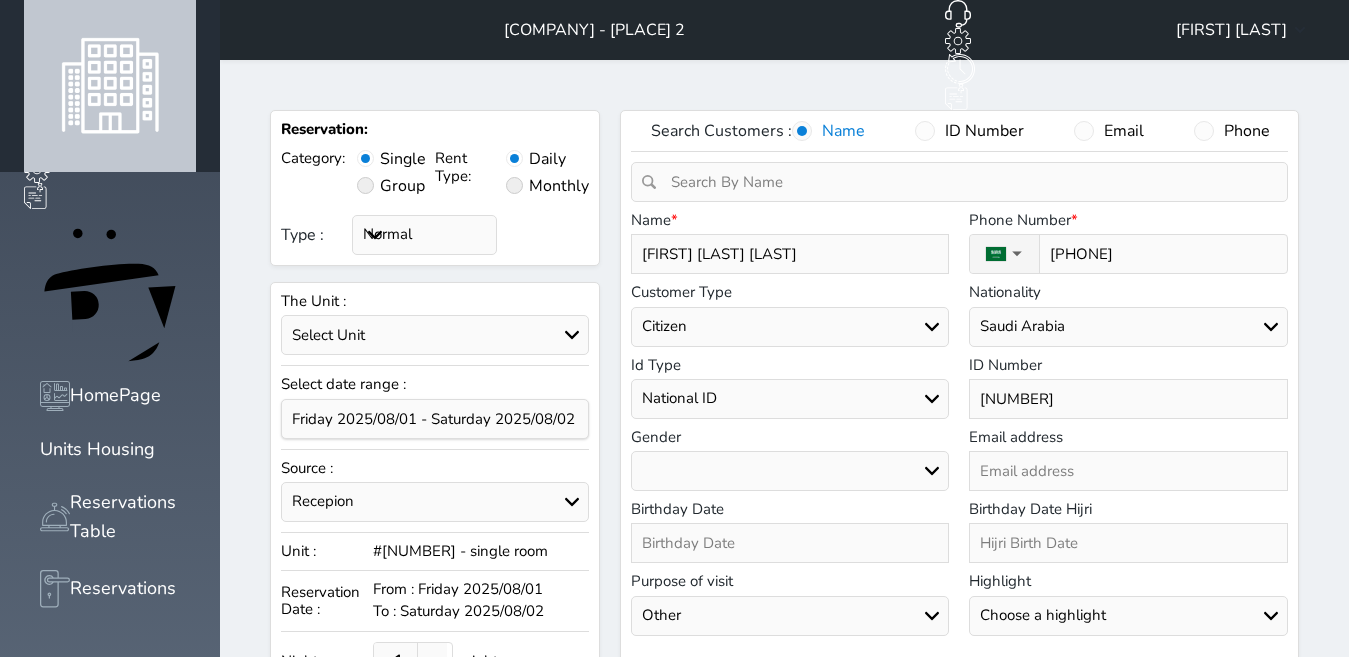 type on "[NUMBER]" 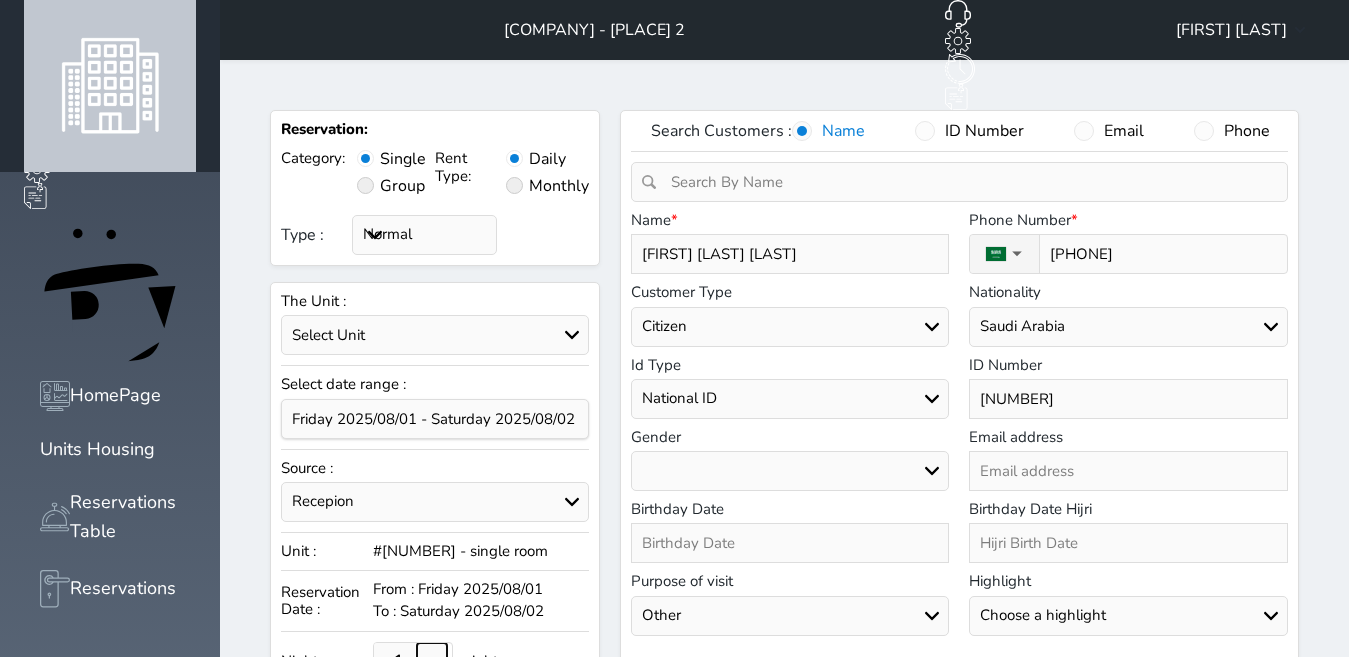 click at bounding box center [432, 652] 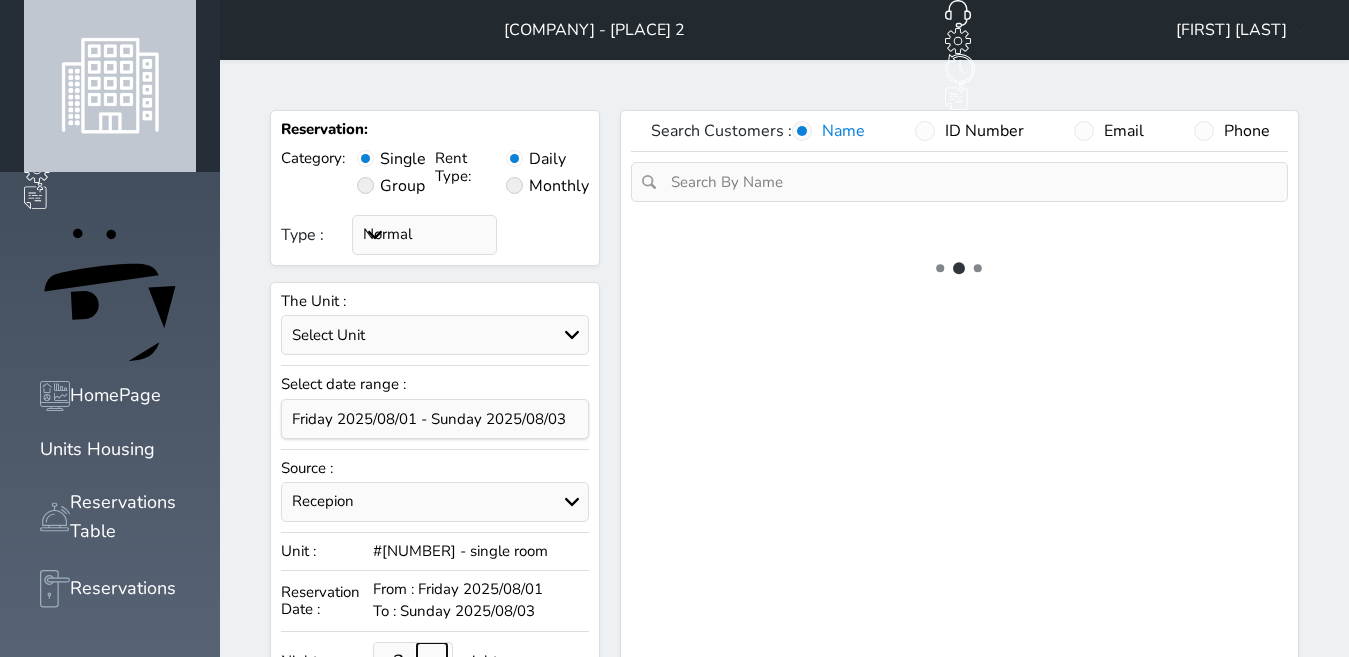 click at bounding box center (432, 652) 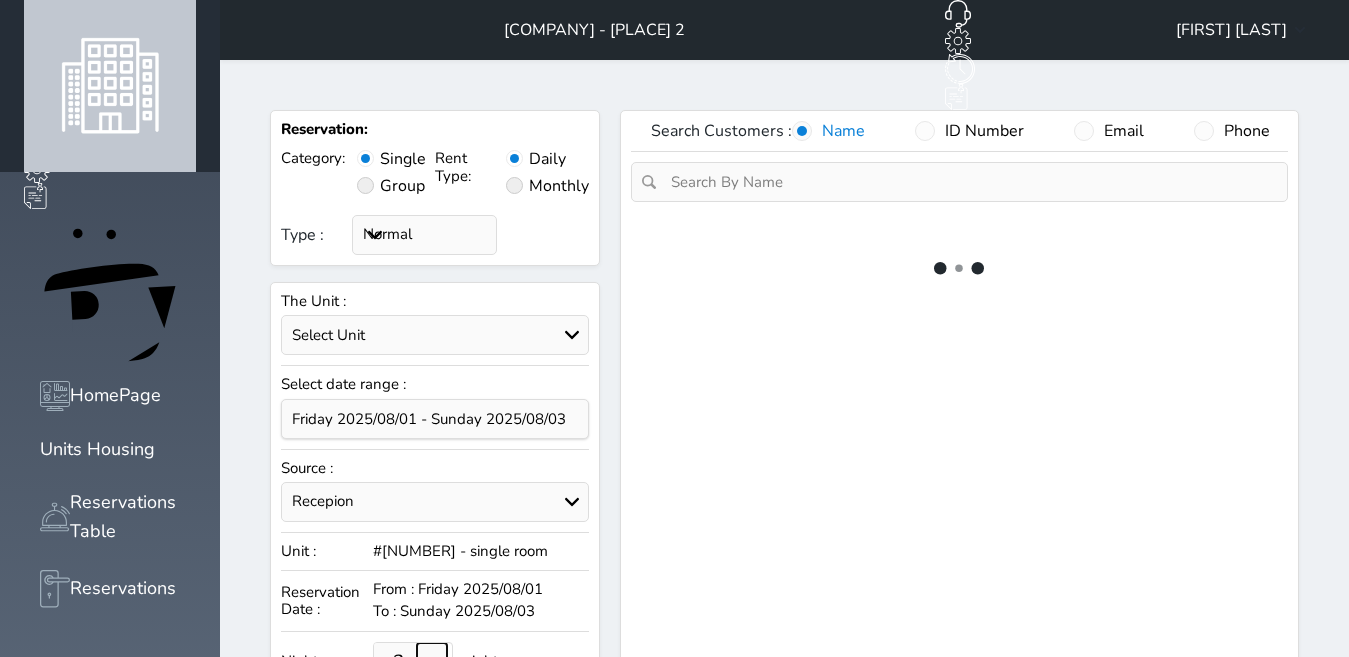 type on "3" 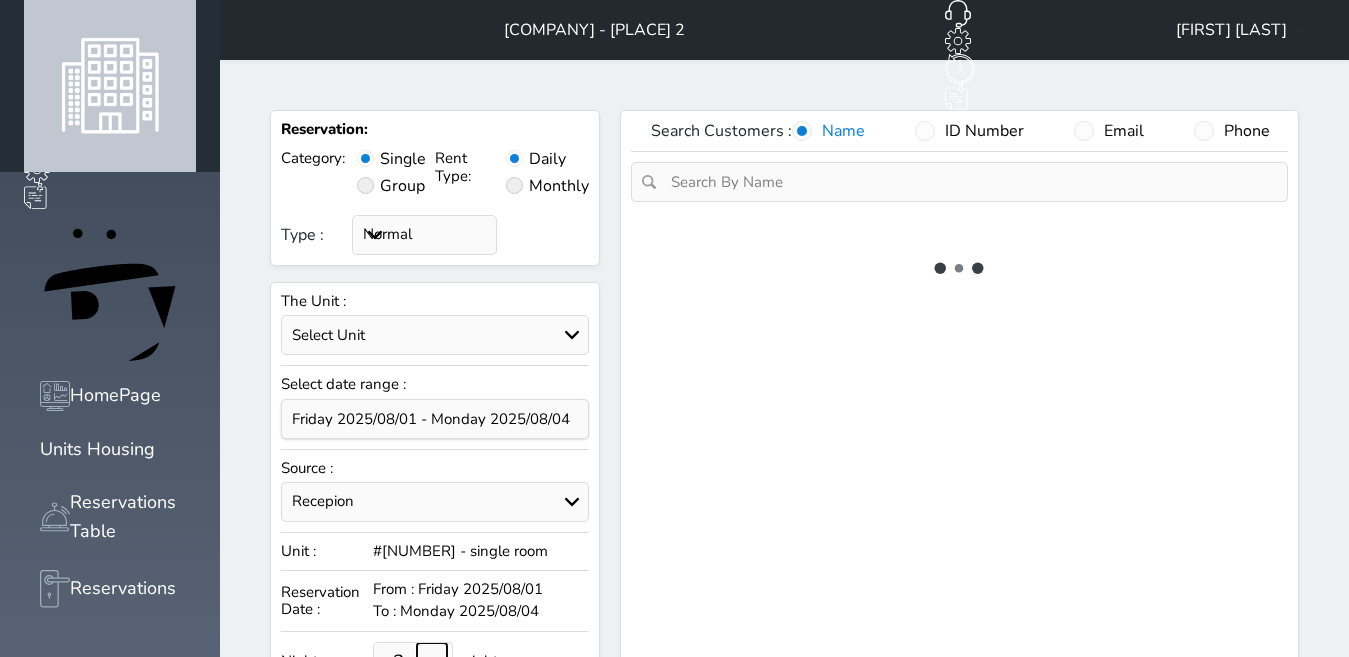 click at bounding box center [432, 652] 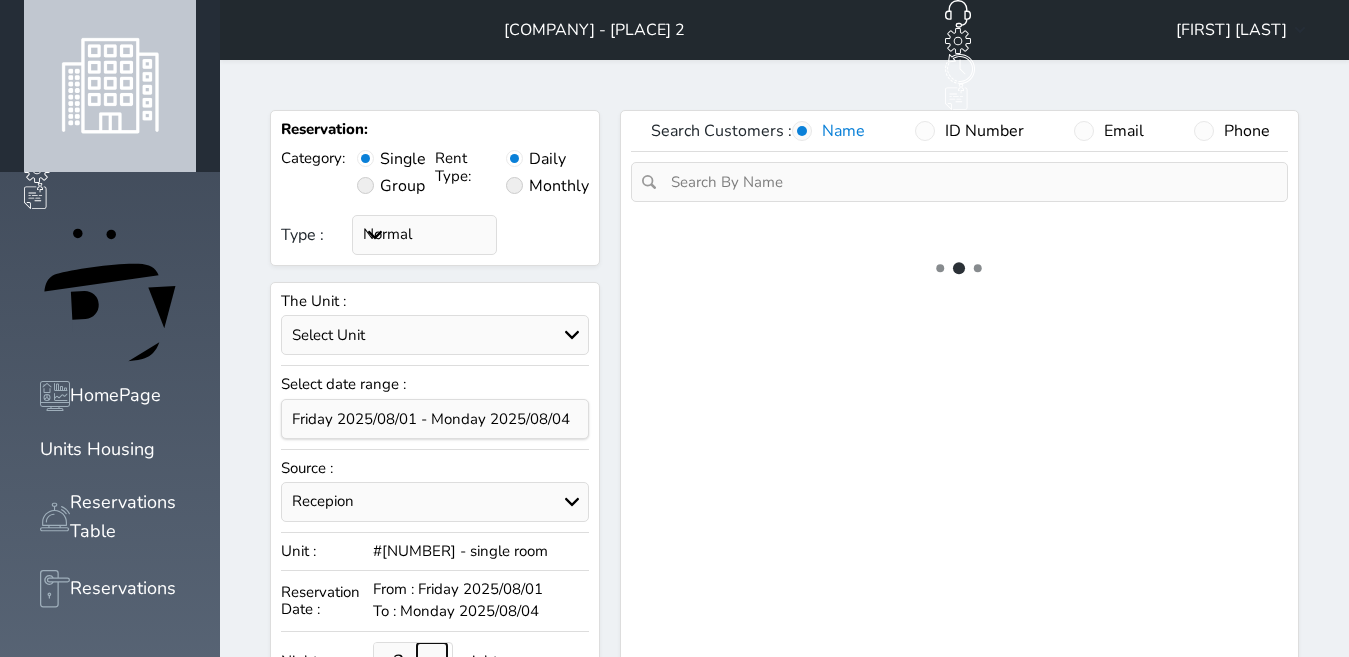 select on "1" 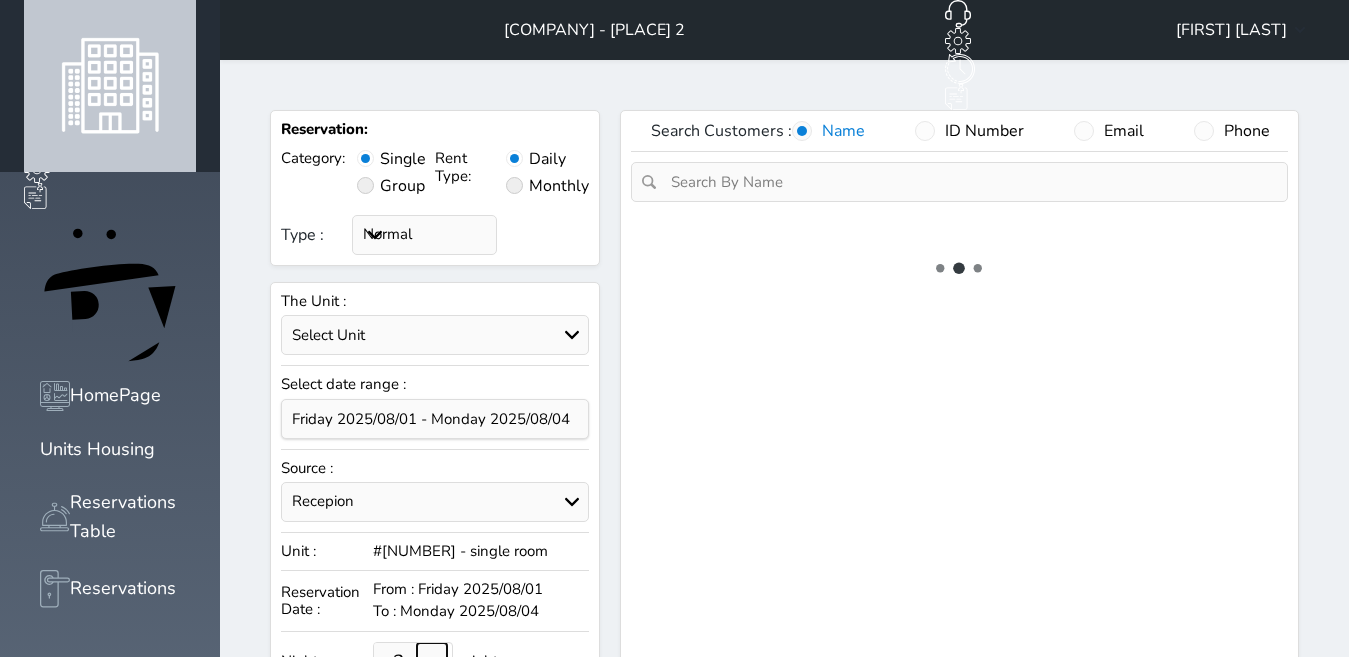 select on "113" 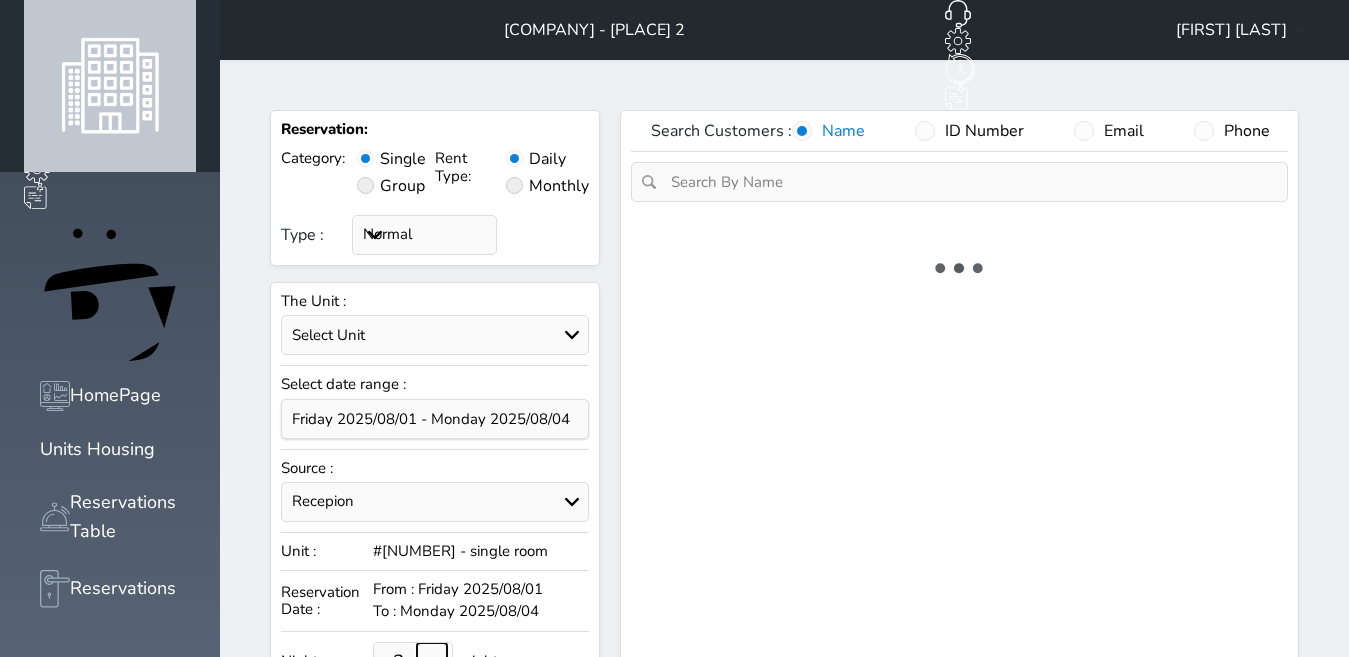 select on "1" 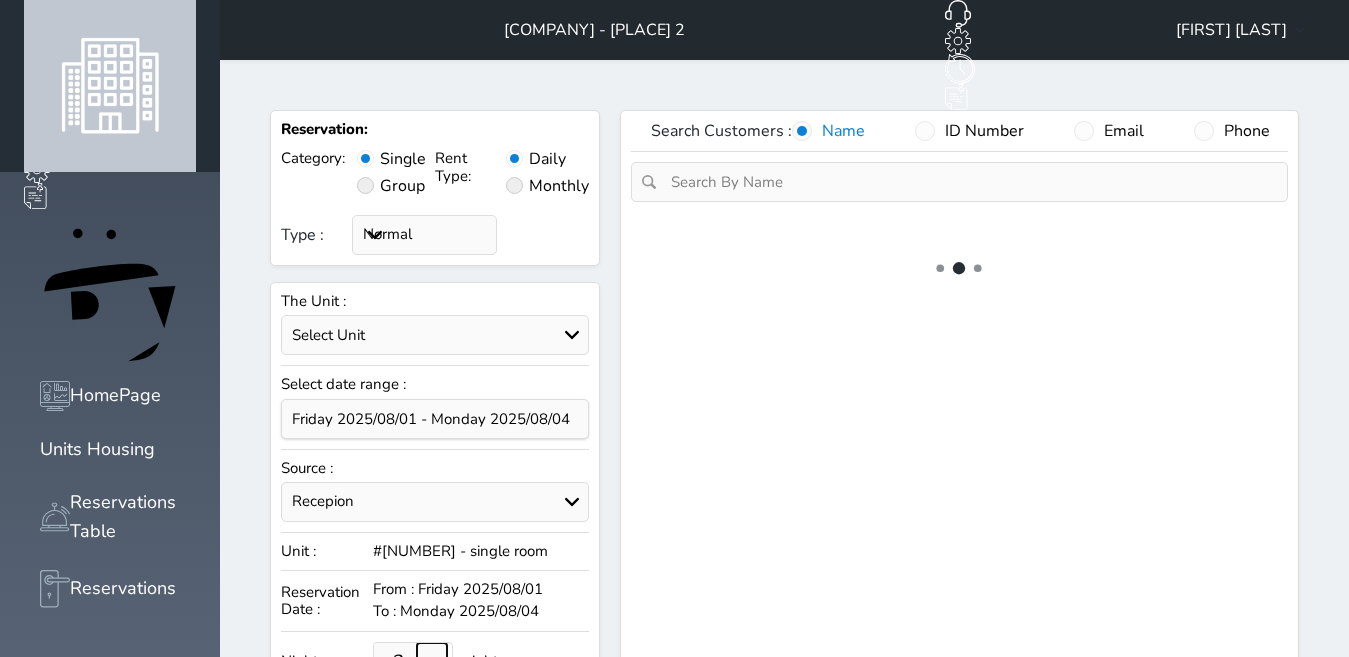 select 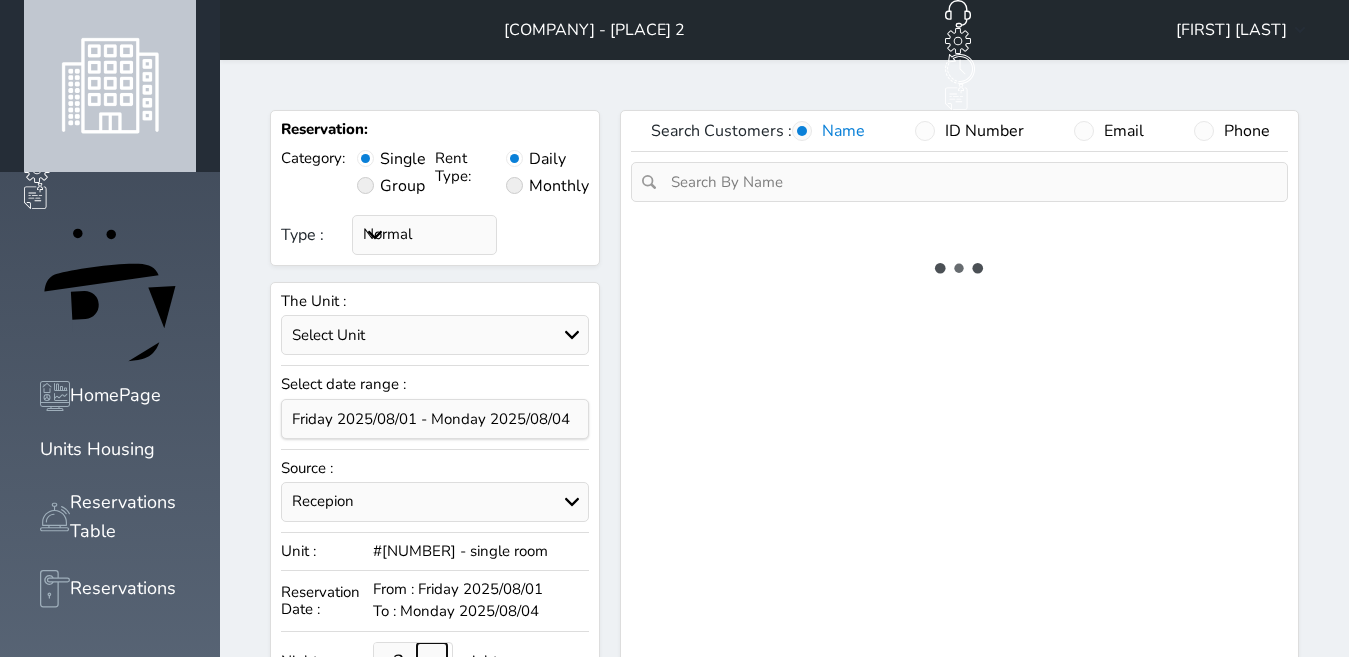 select on "7" 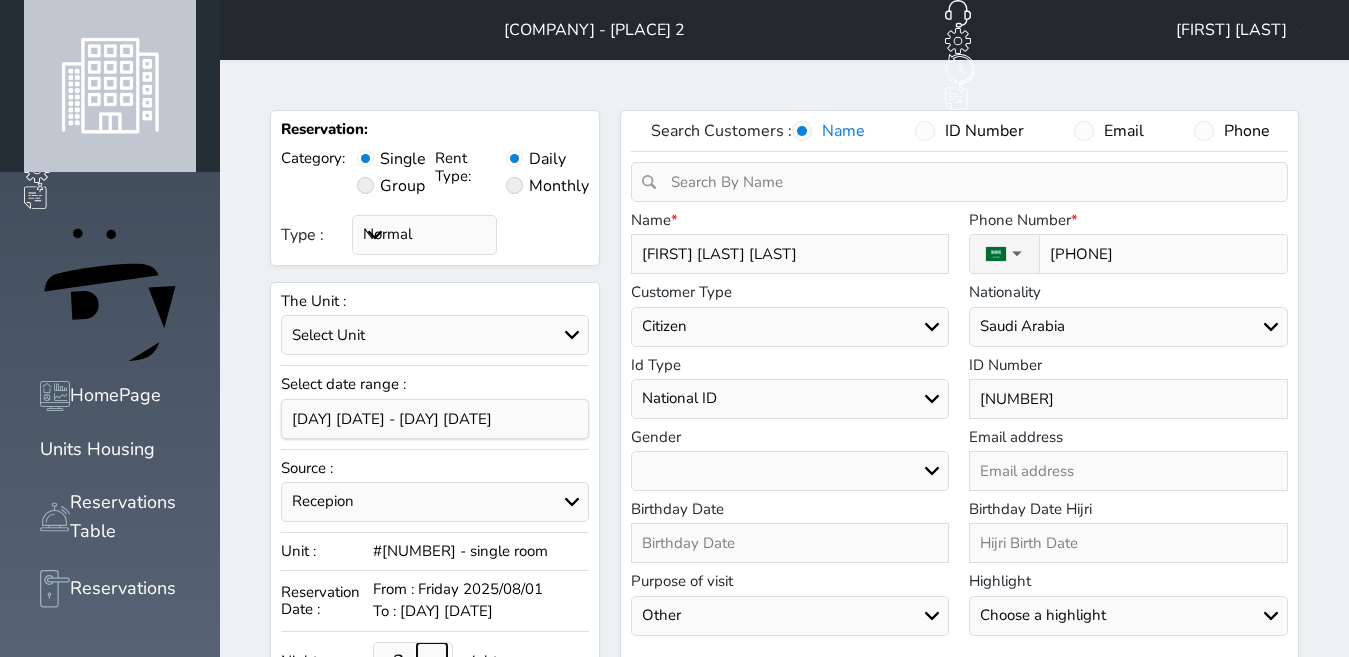 type on "2" 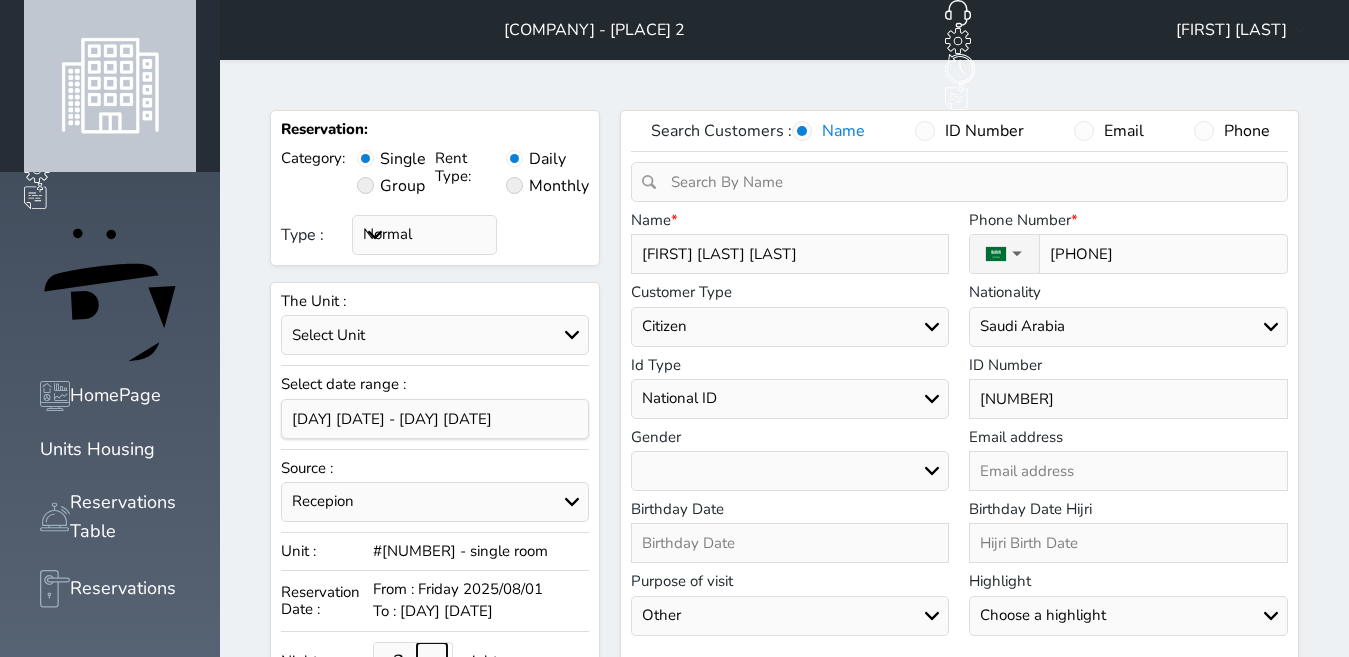 type on "4" 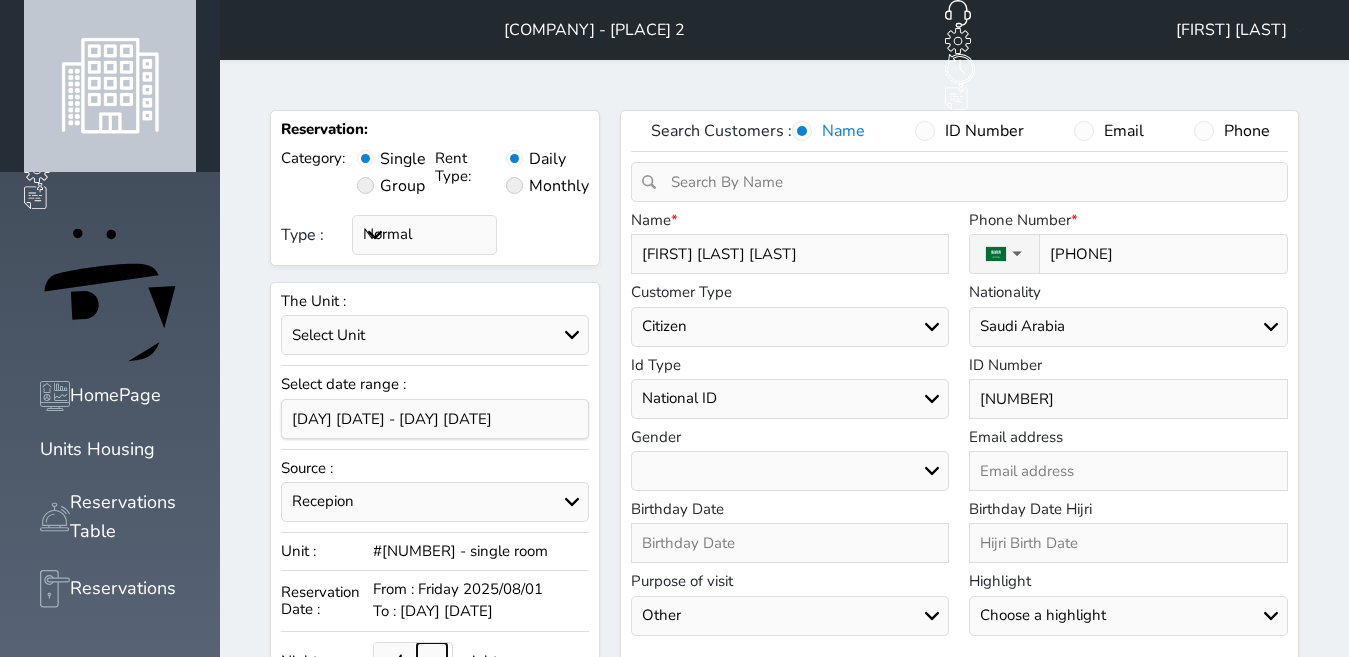select 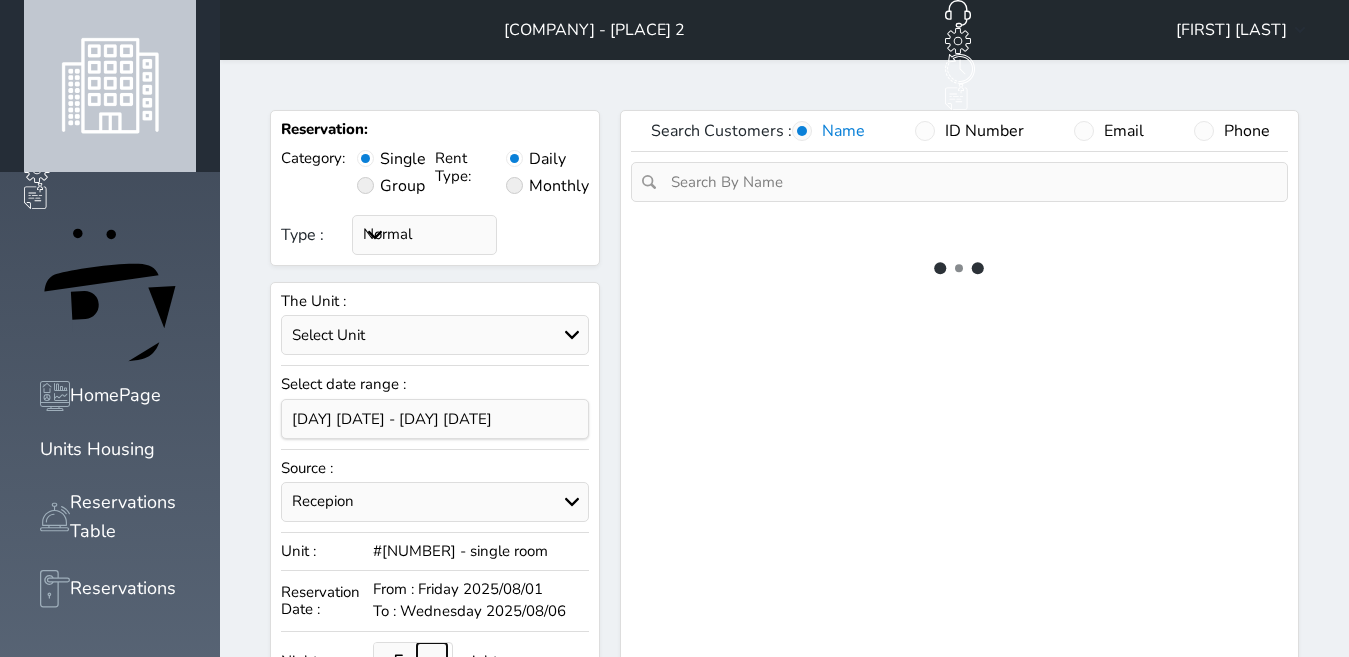 select on "1" 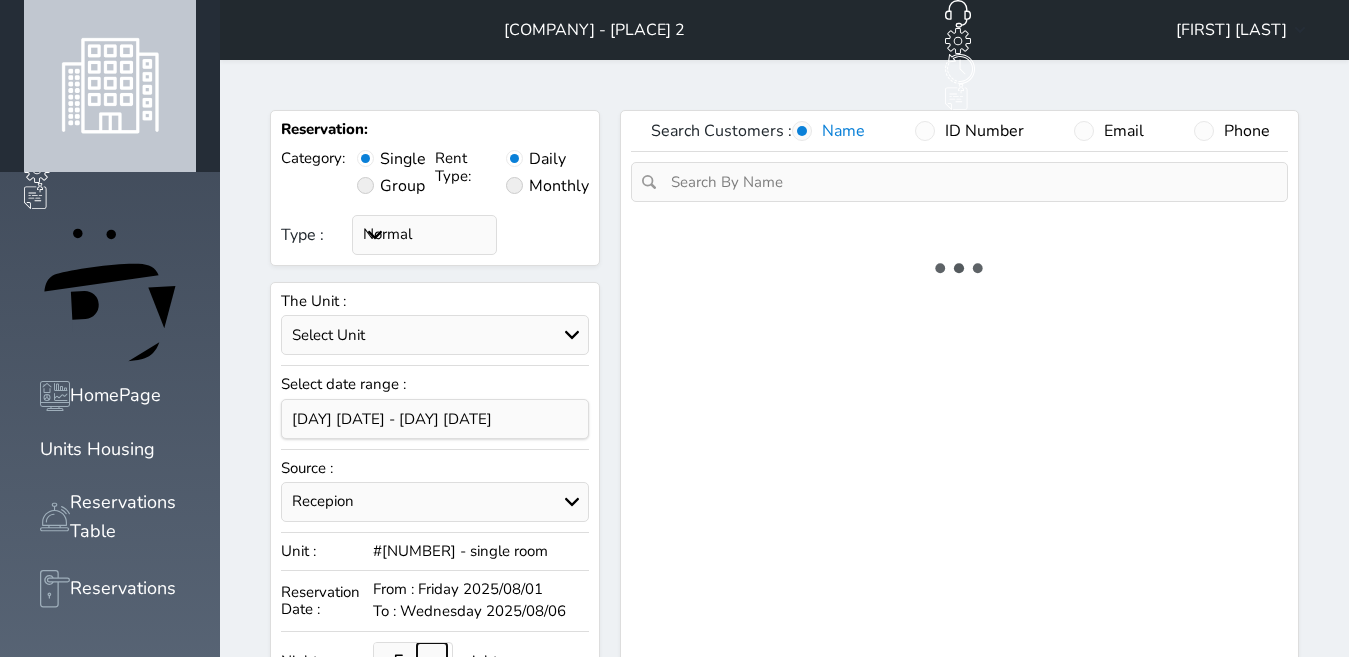 select on "113" 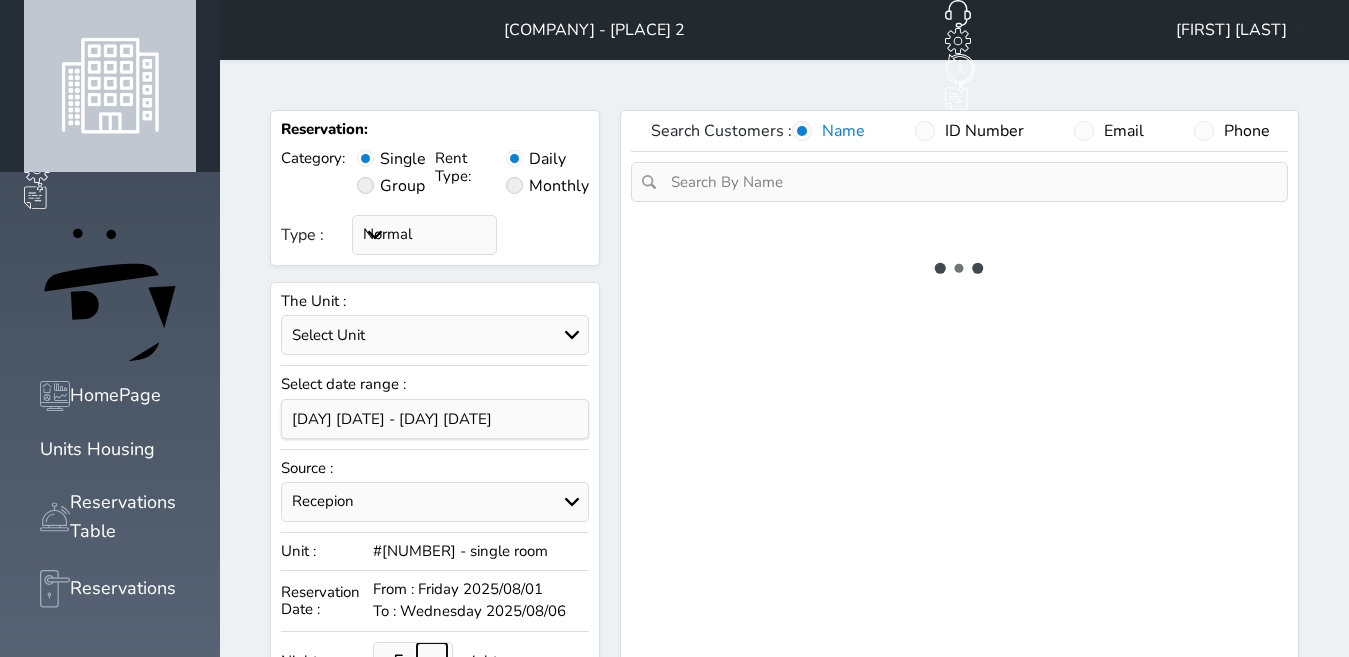 select on "1" 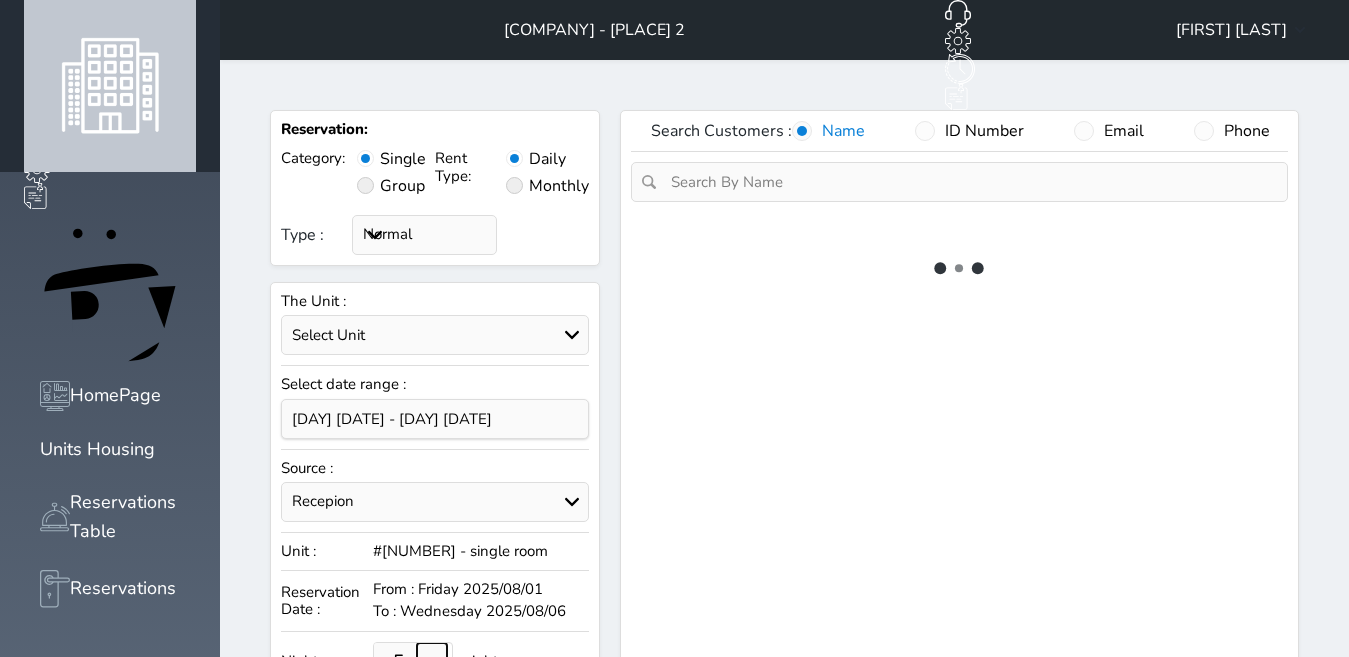 select 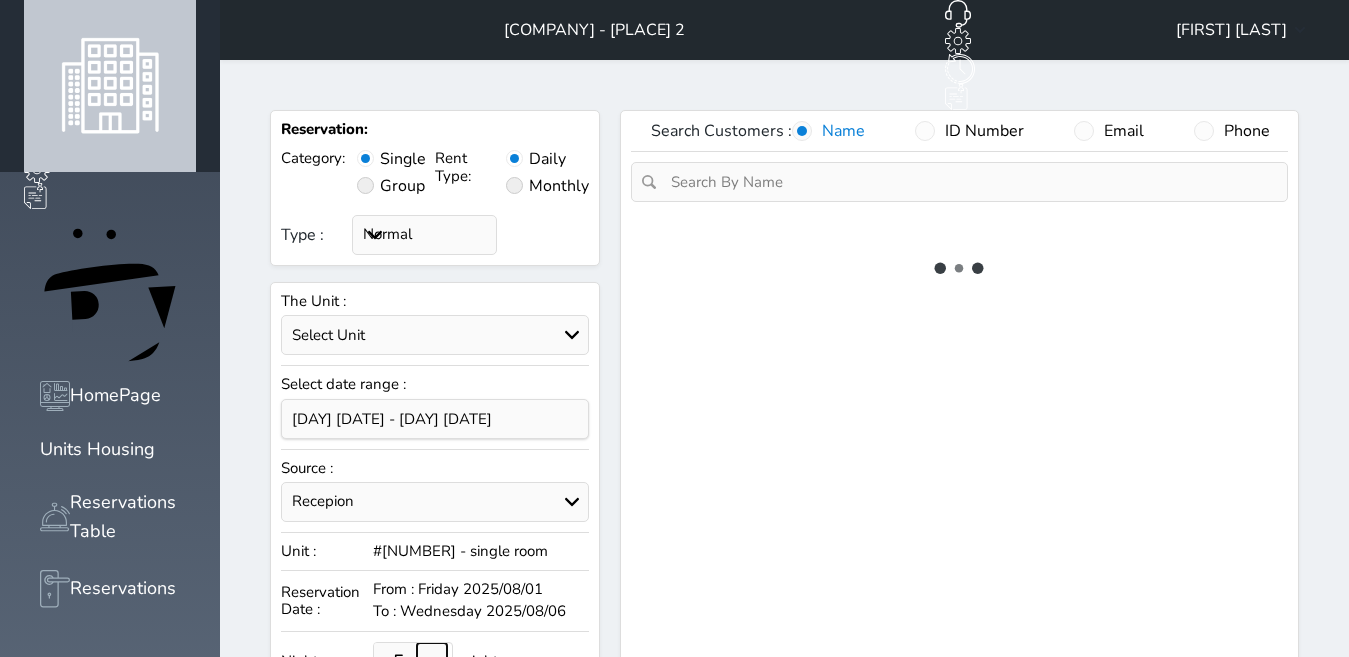 select on "7" 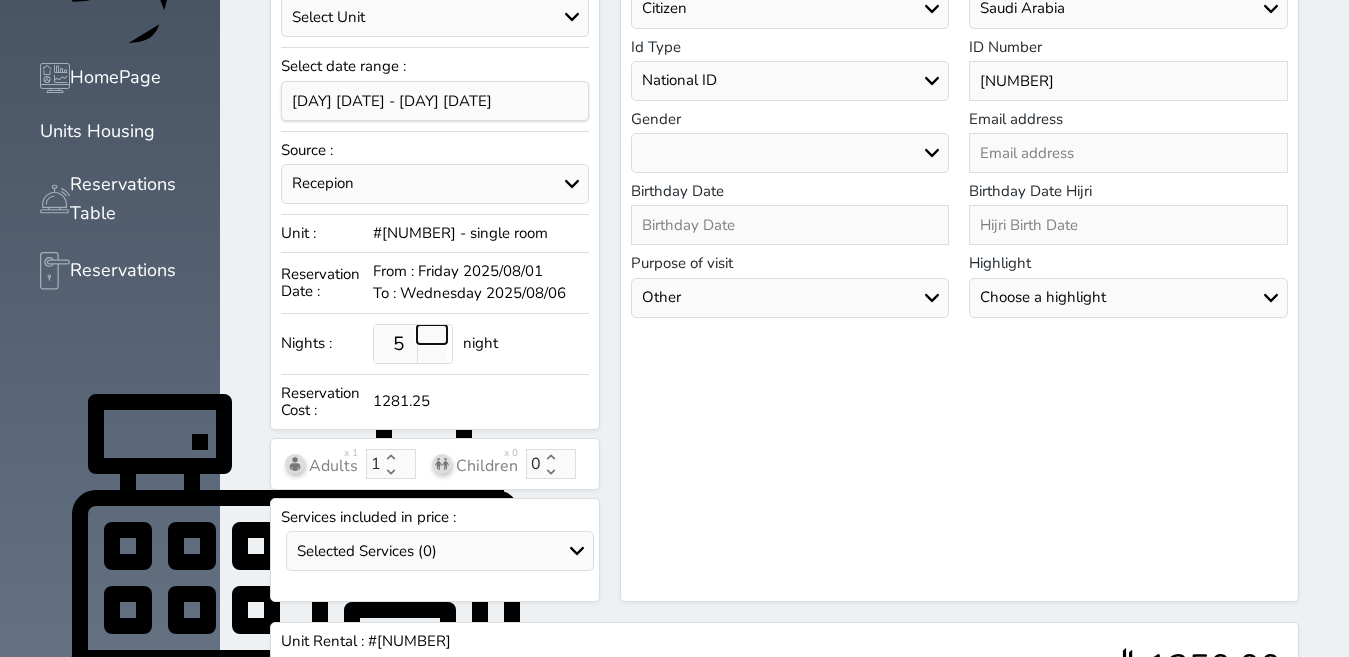 scroll, scrollTop: 320, scrollLeft: 0, axis: vertical 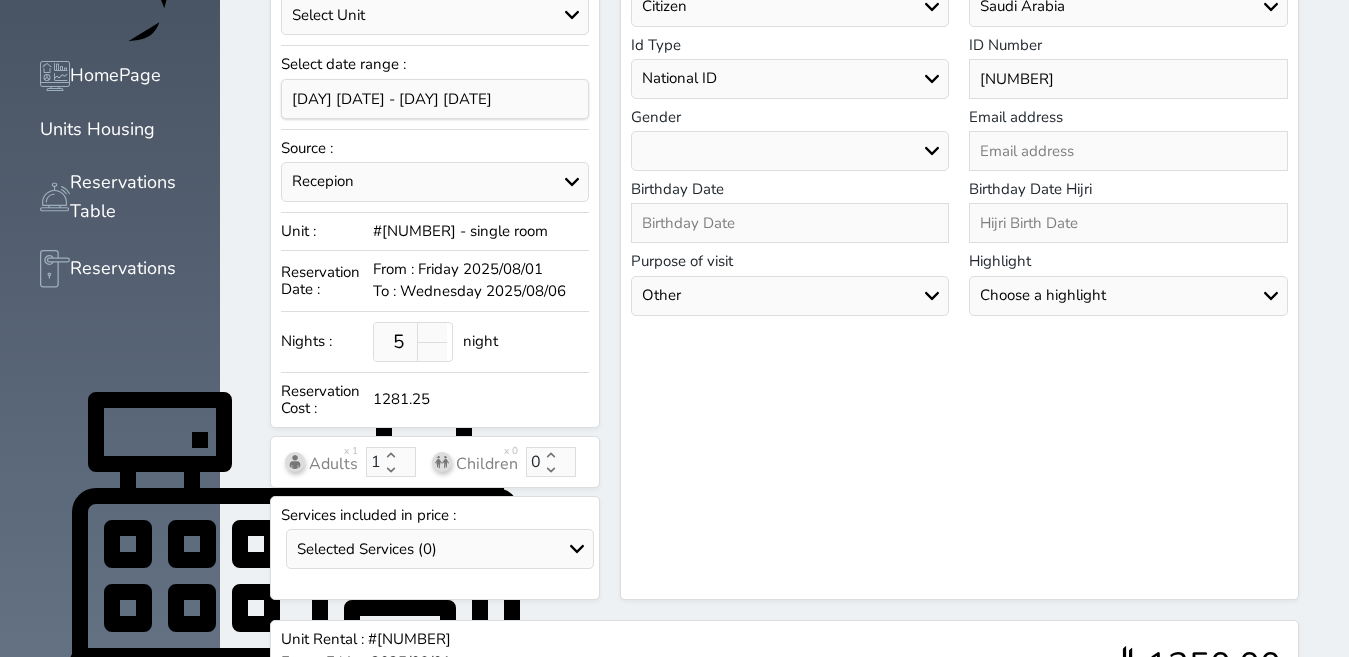 click on "Male   Female" at bounding box center [790, 151] 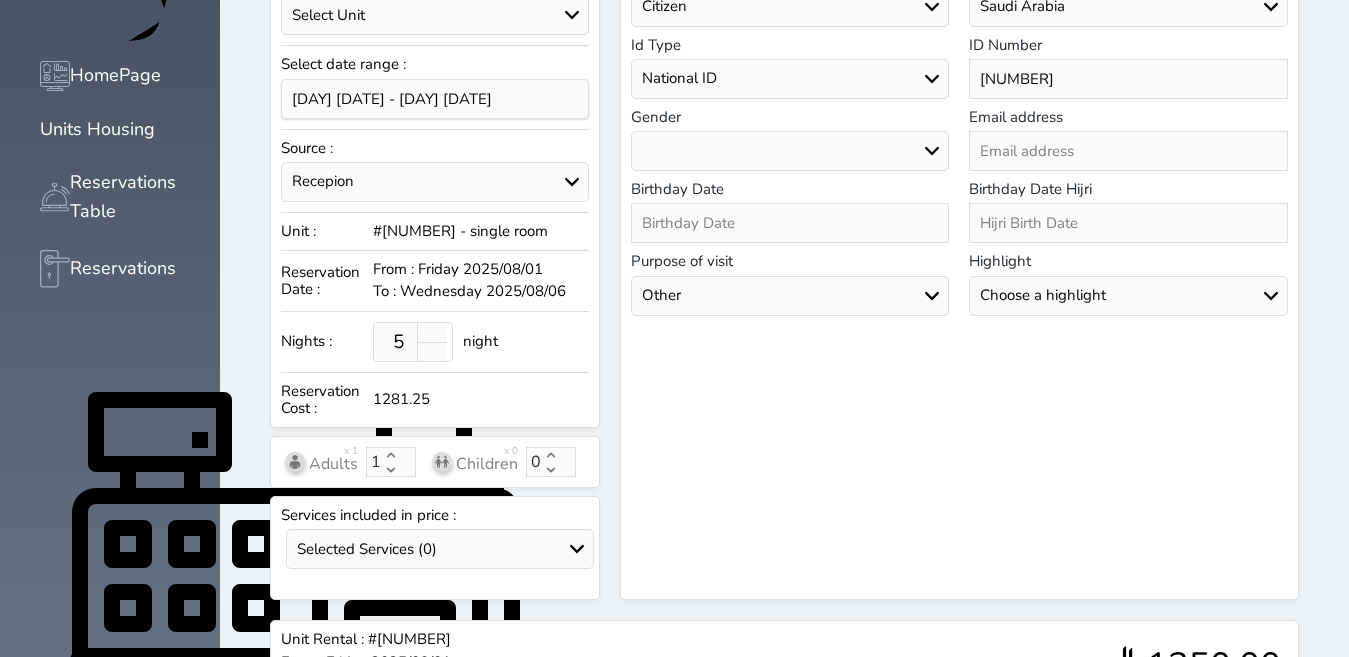 select on "male" 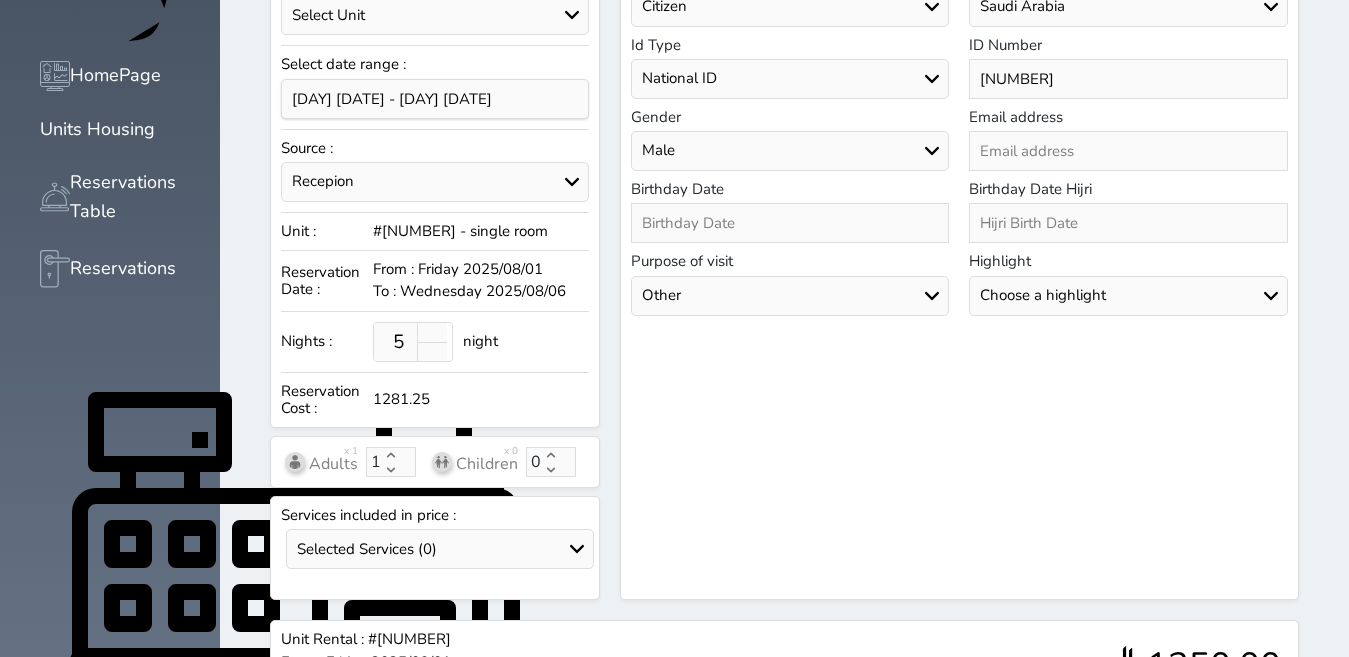 click on "Male   Female" at bounding box center [790, 151] 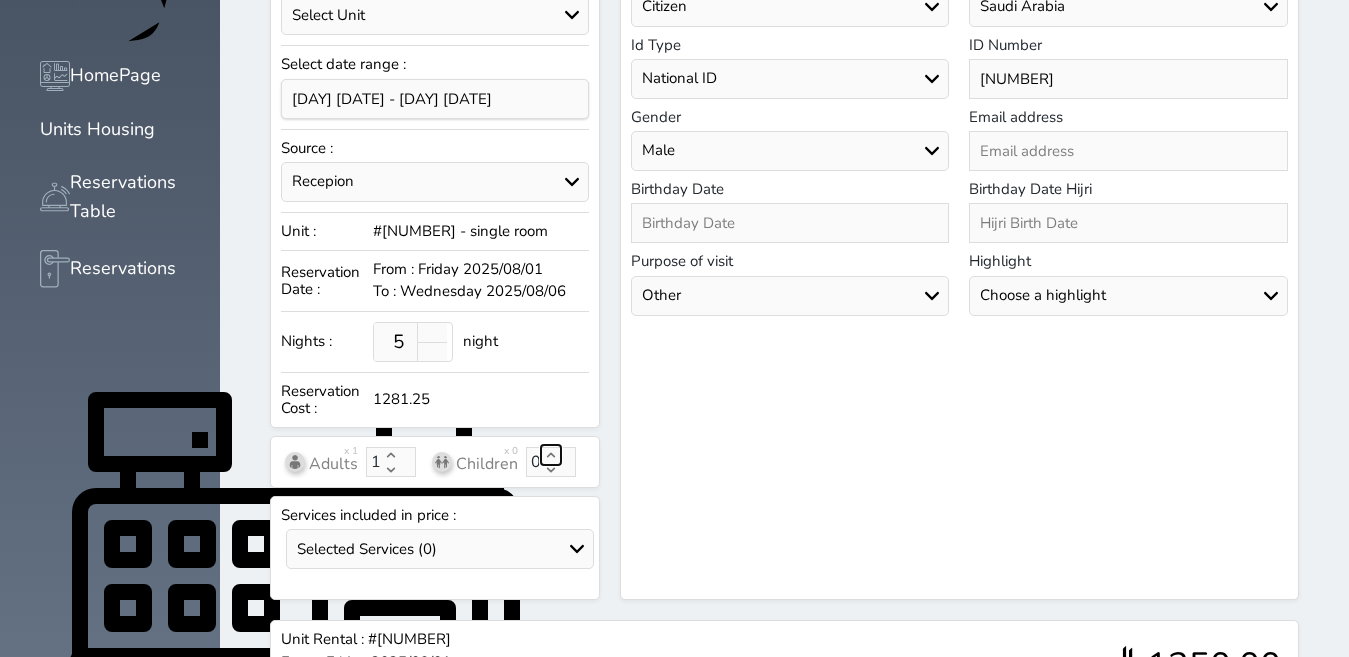 click 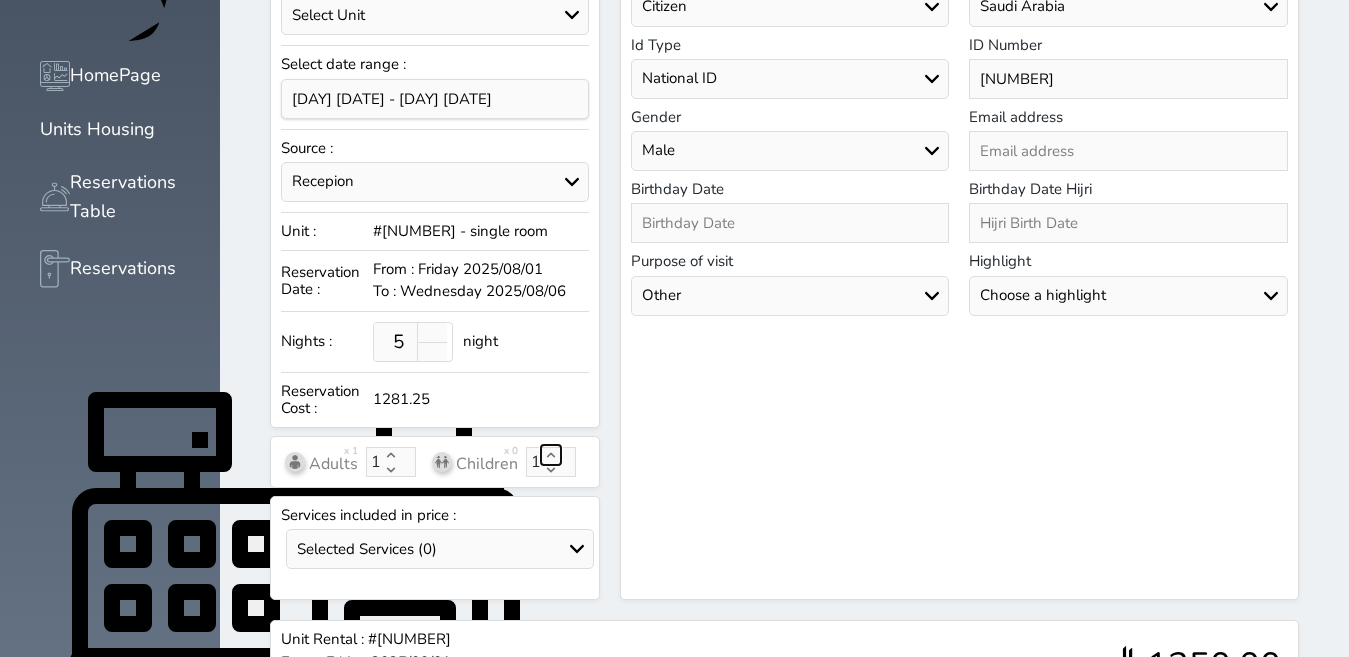click 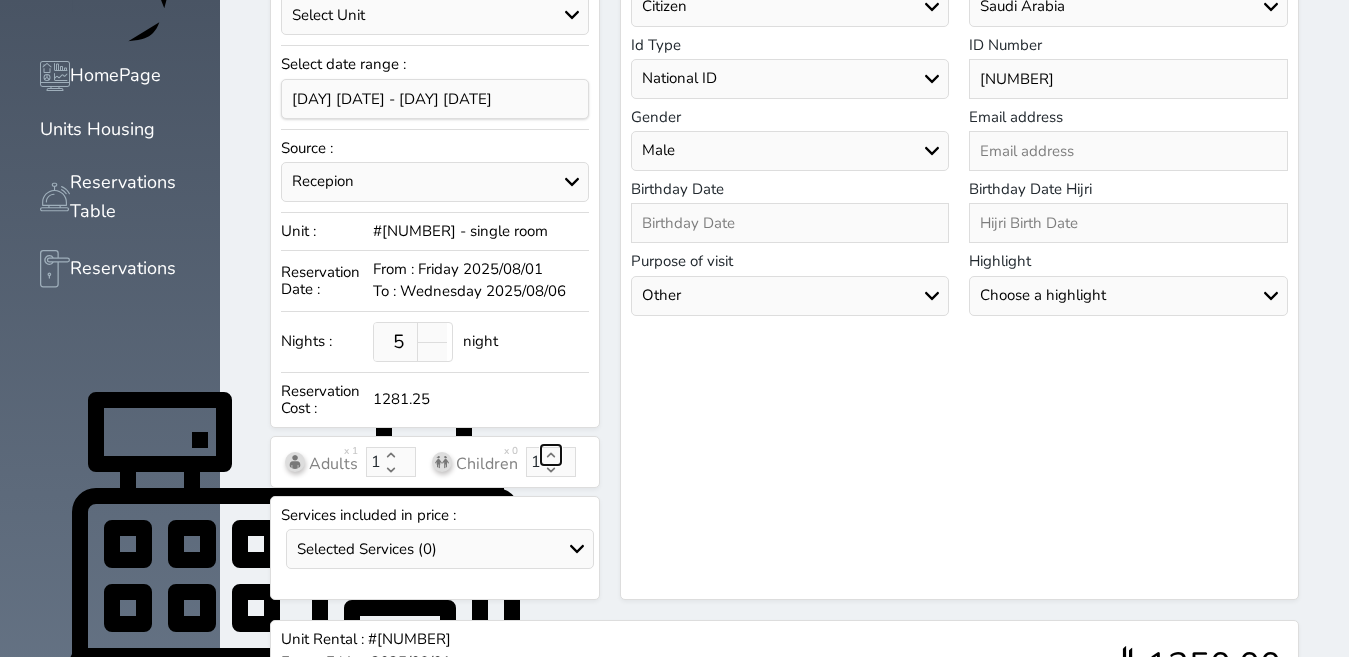 type on "2" 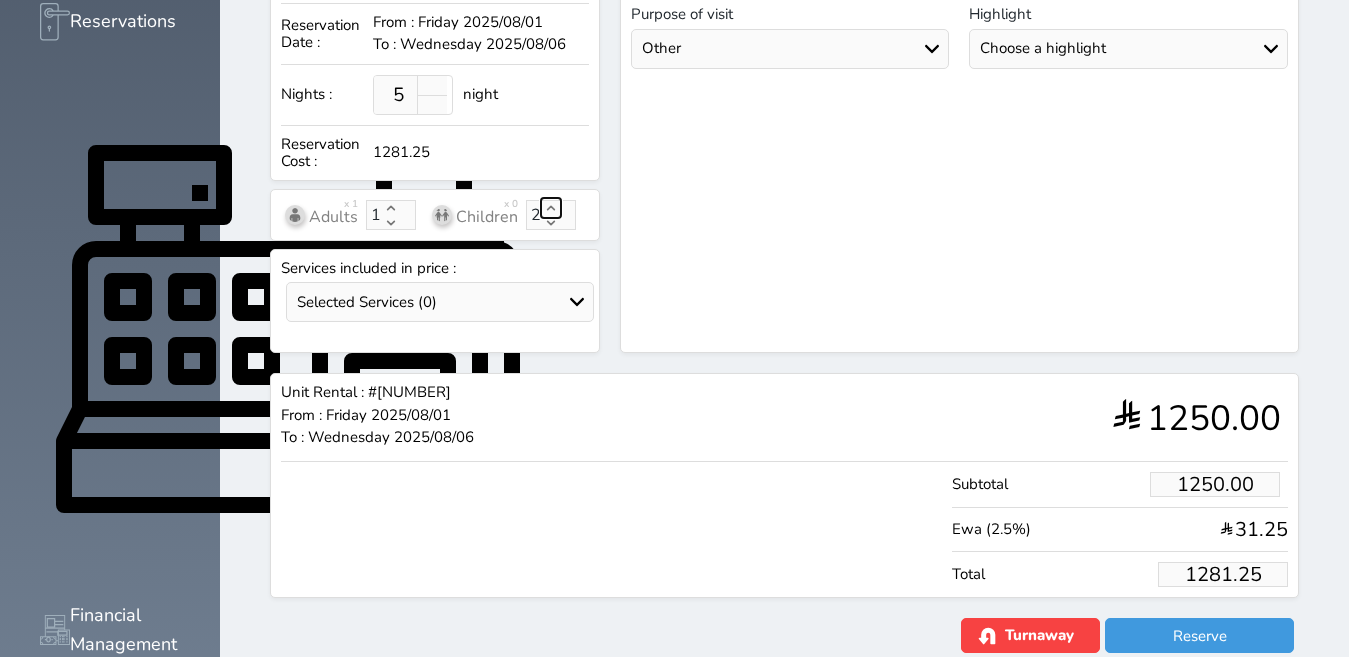 scroll, scrollTop: 602, scrollLeft: 0, axis: vertical 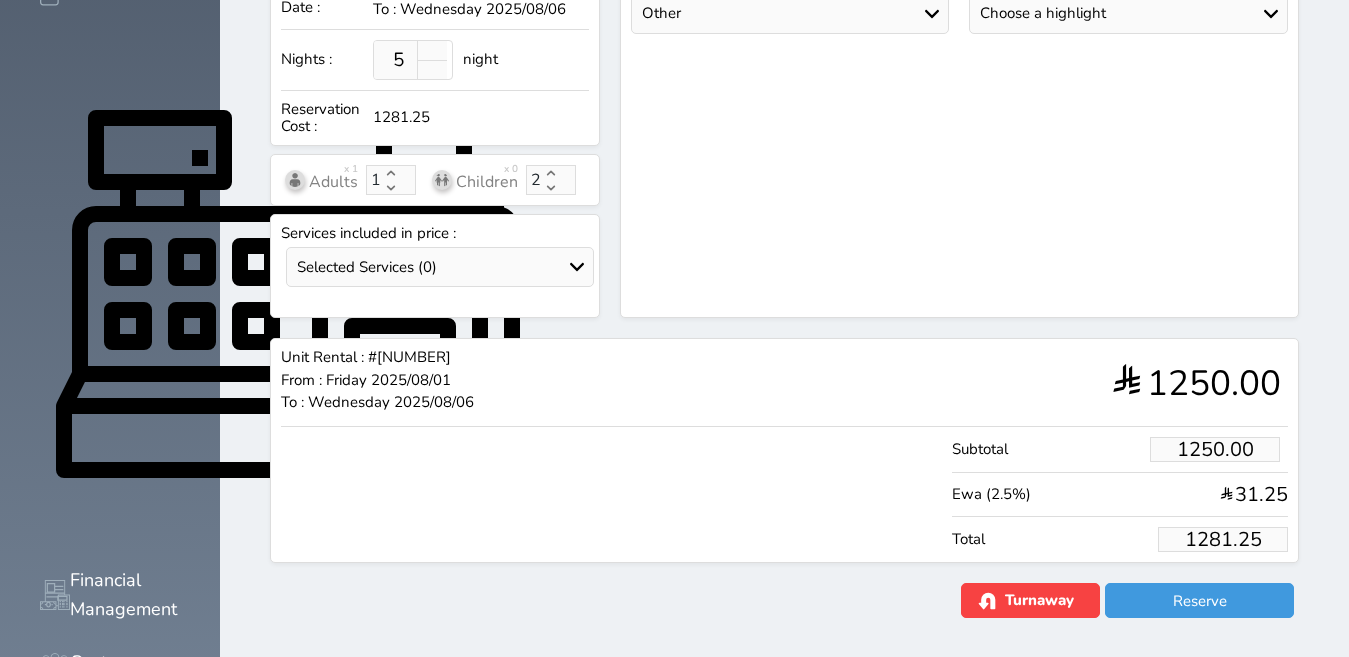 click on "1281.25" at bounding box center [1223, 539] 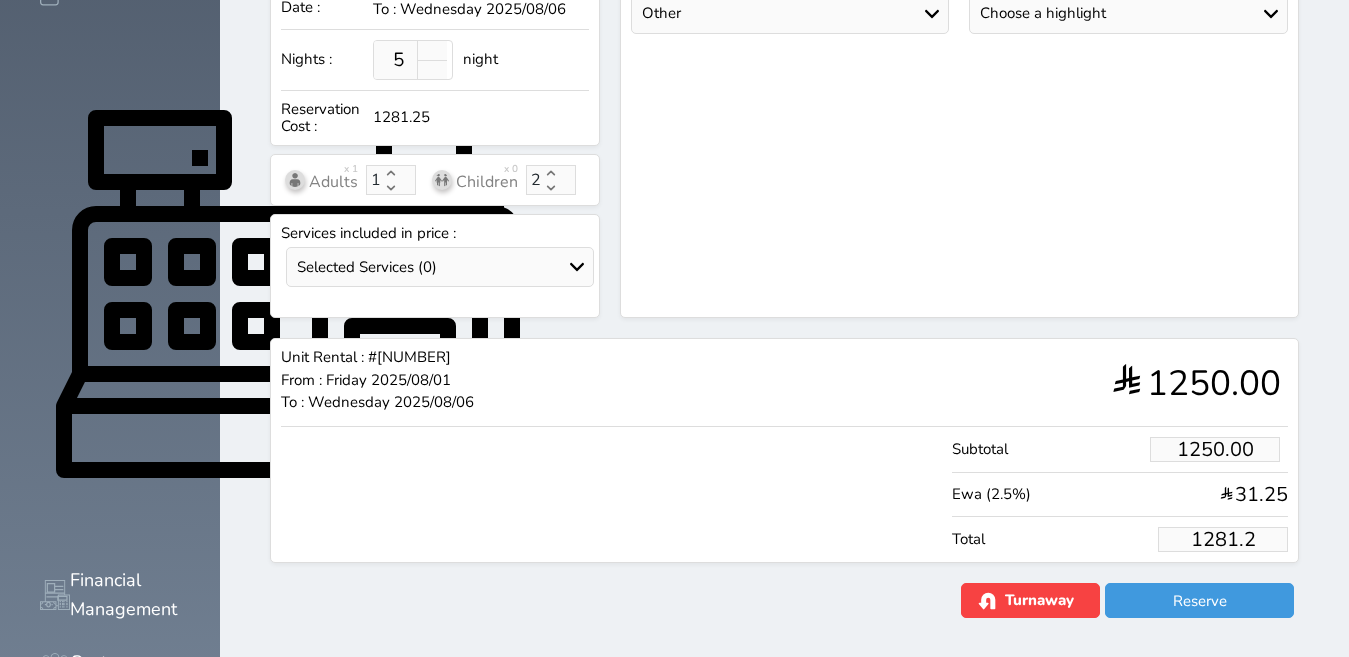 type on "1249.95" 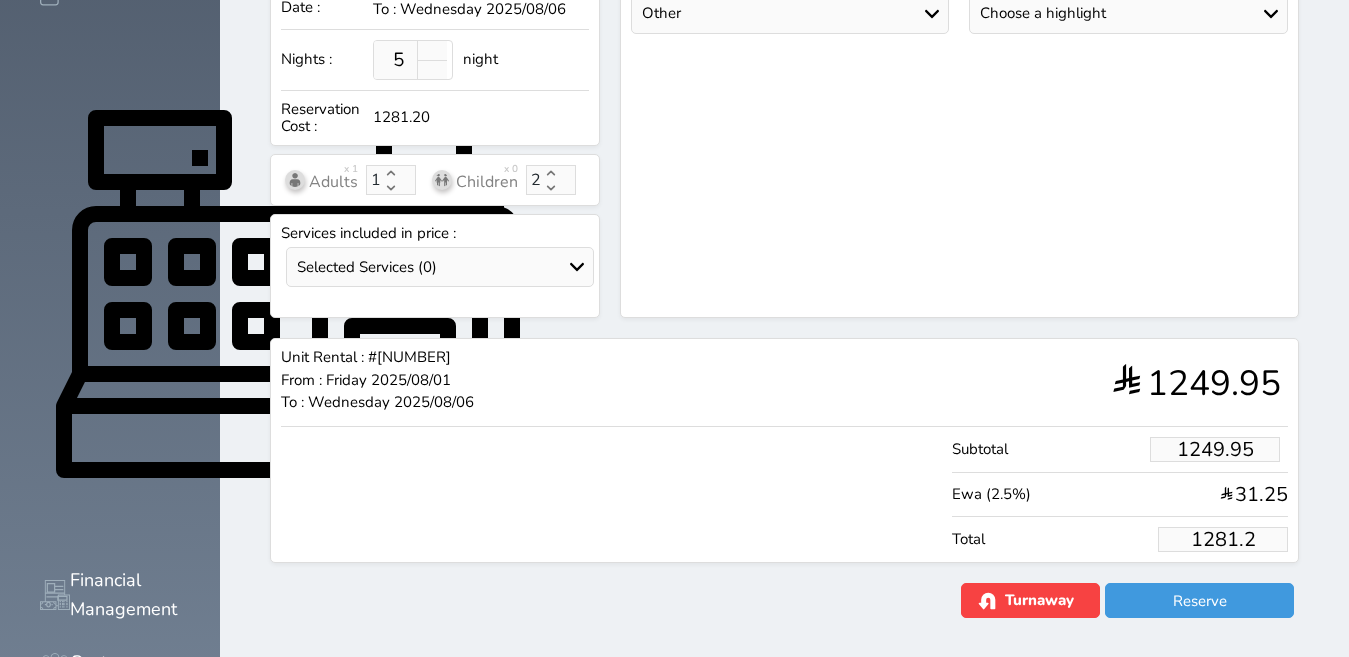 type on "1281" 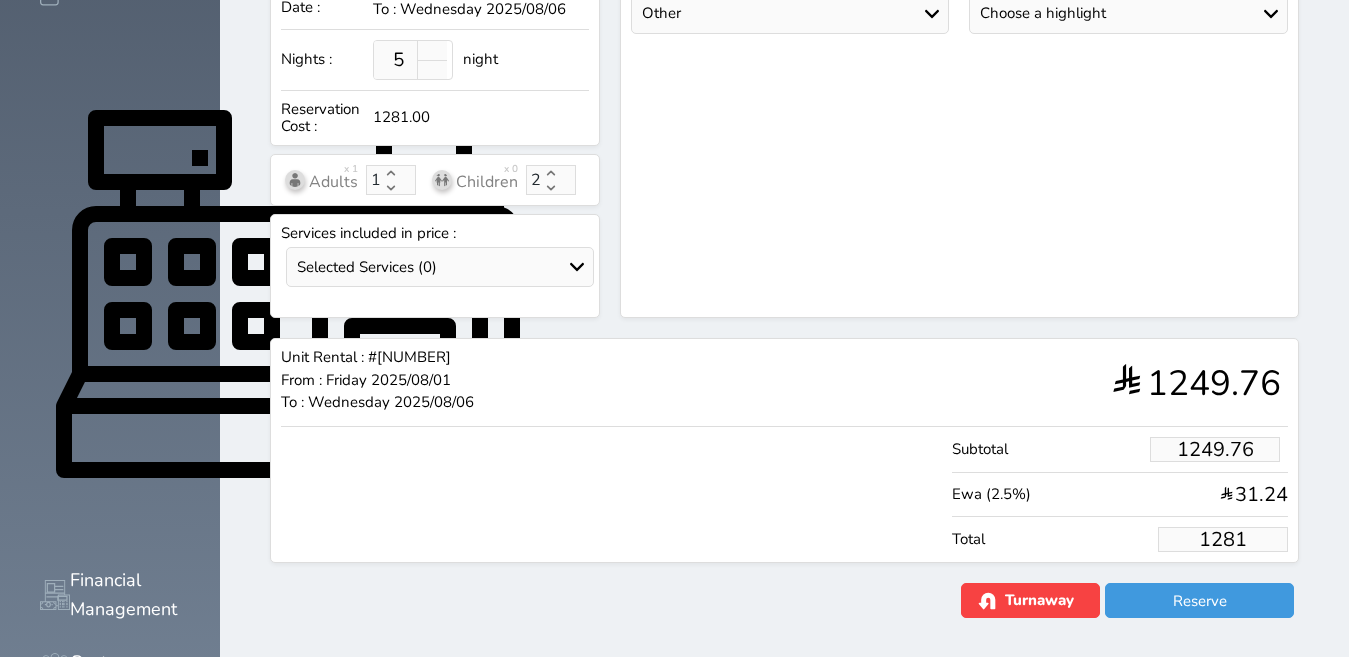 type on "124.88" 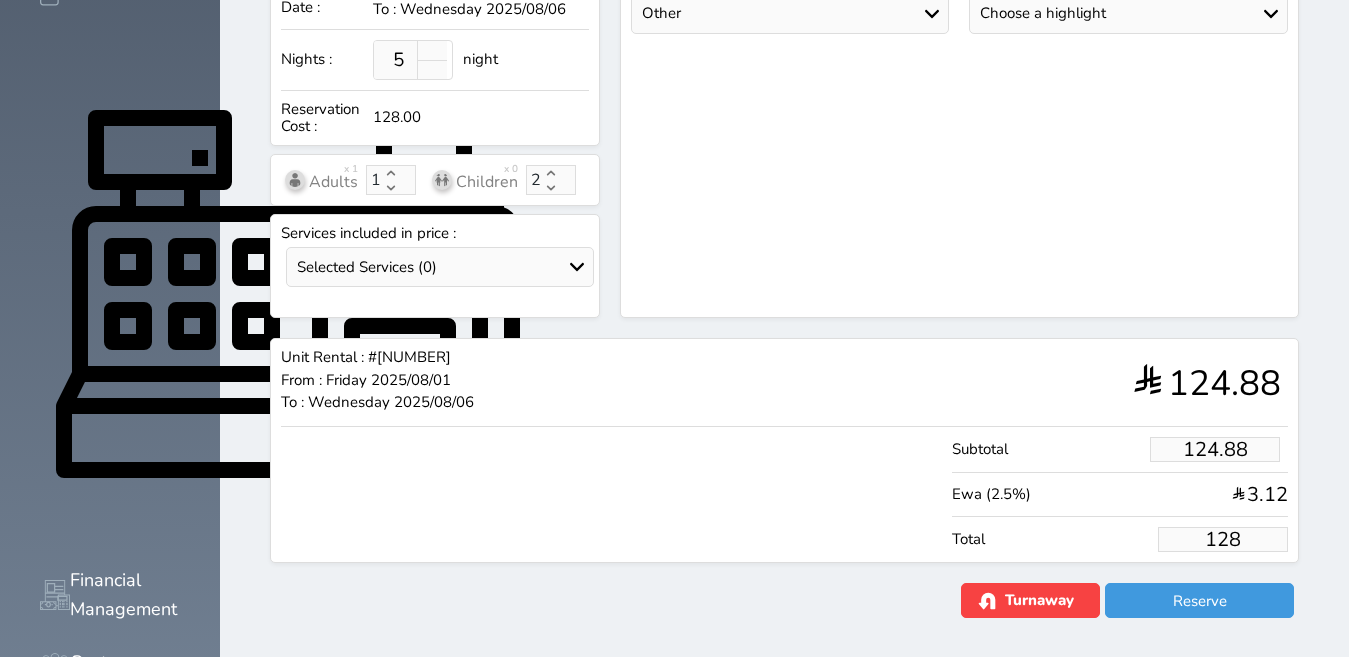 type on "11.71" 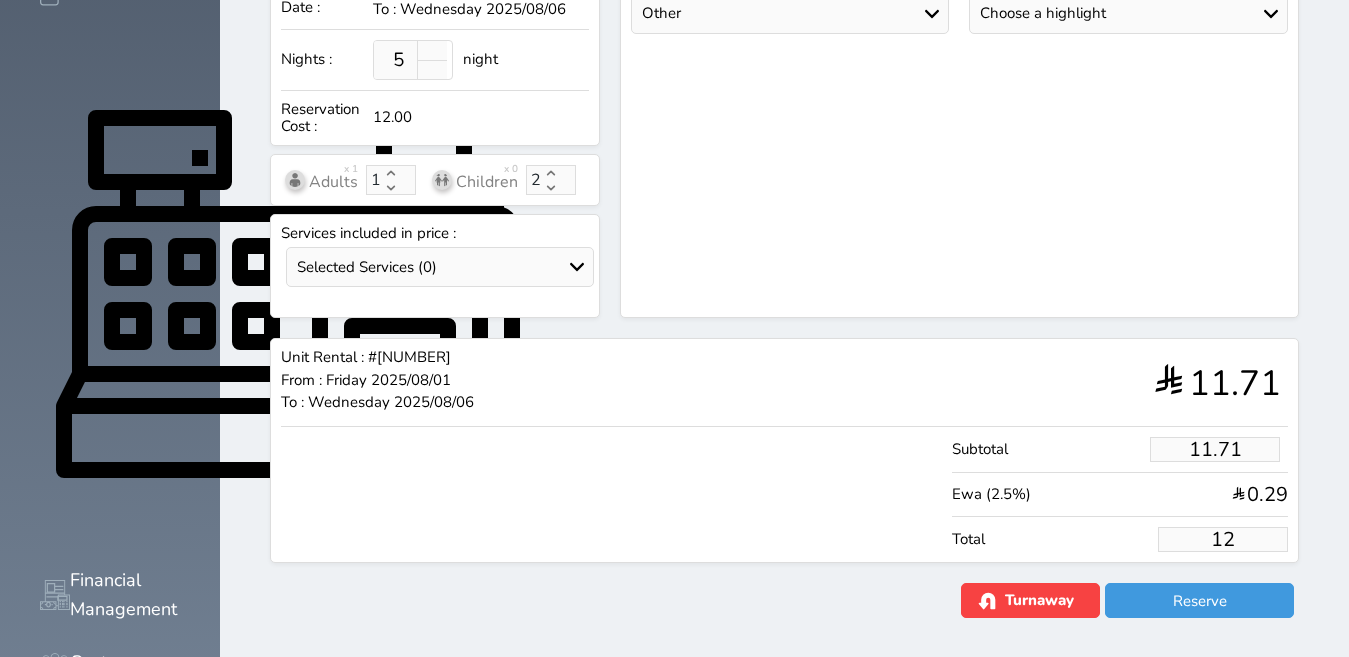type on "125" 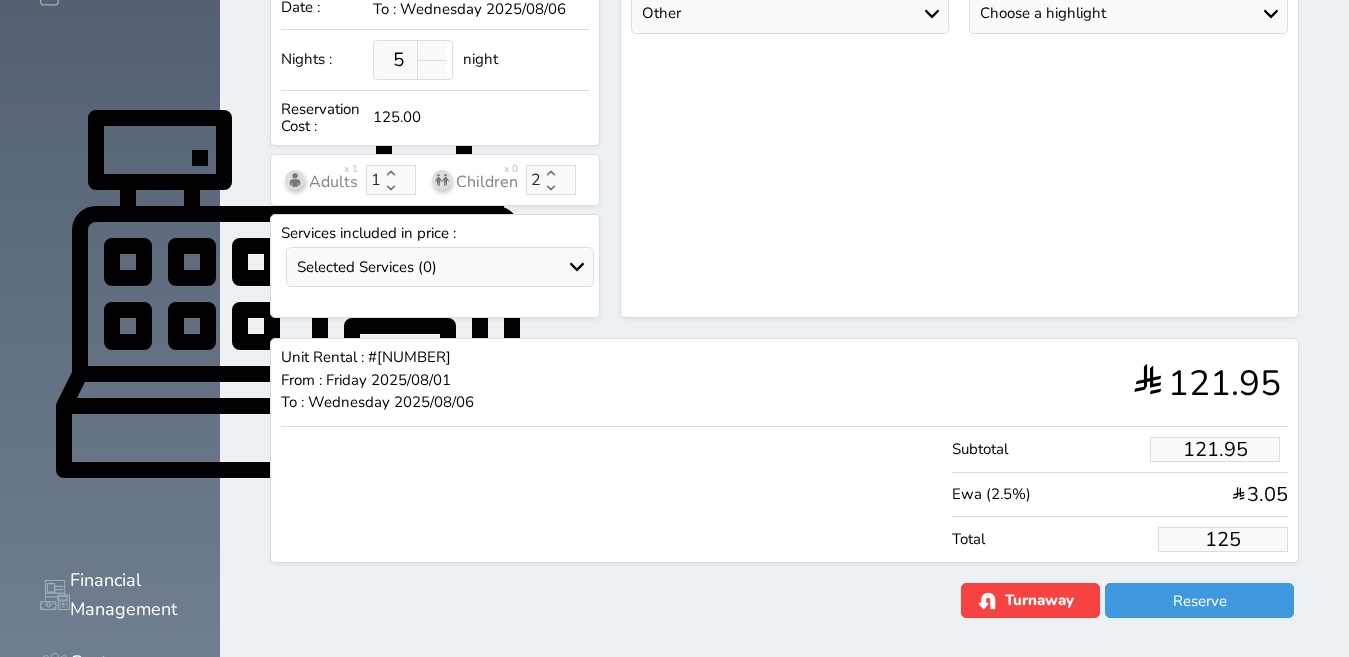 type on "1219.51" 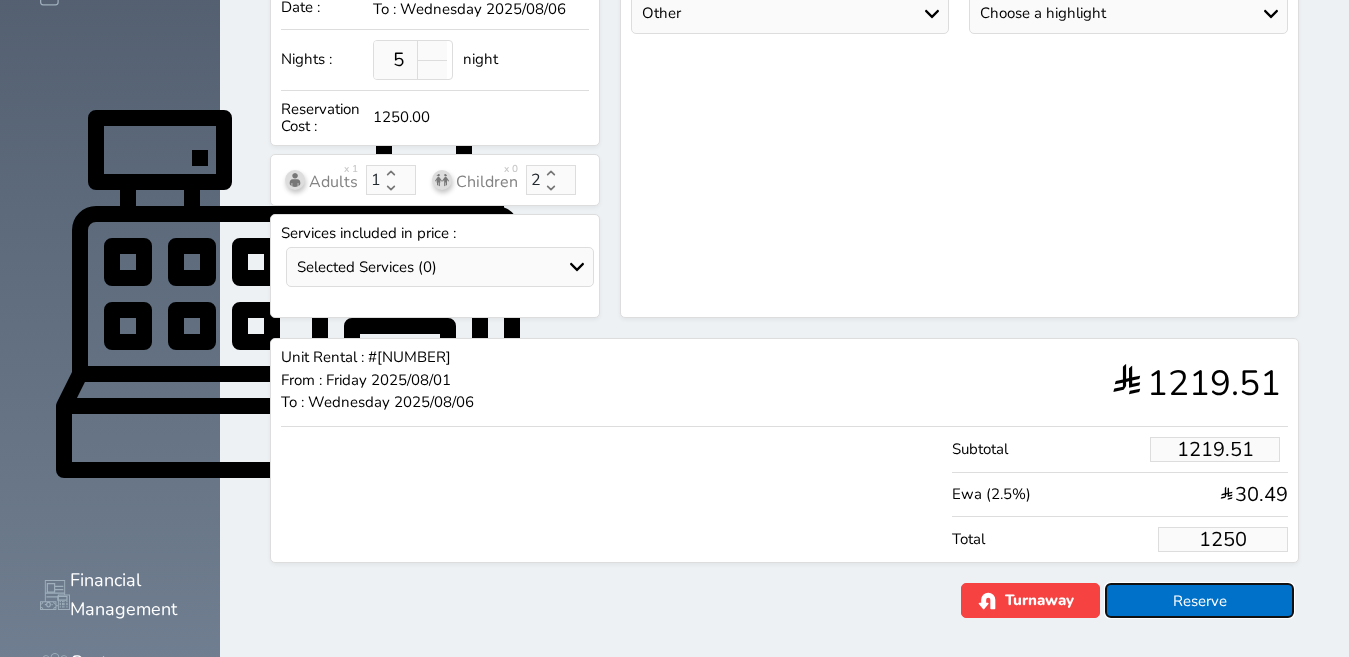 type on "1250.00" 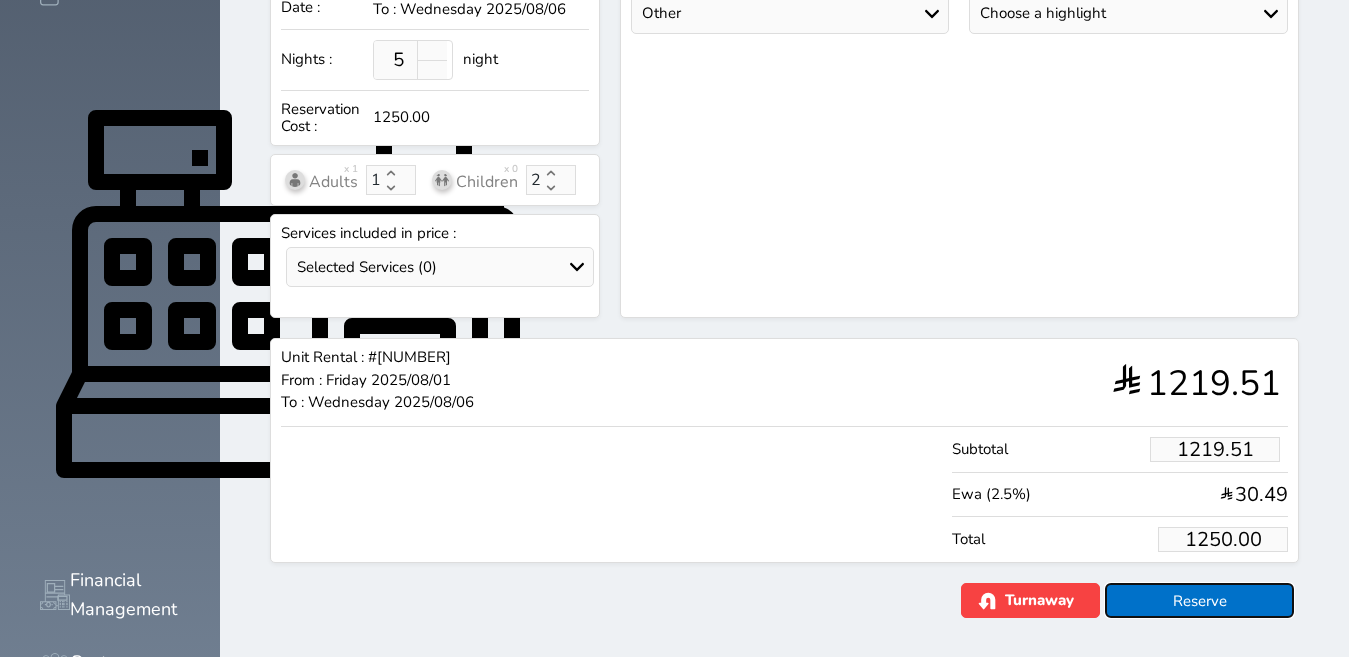 click on "Reserve" at bounding box center [1199, 600] 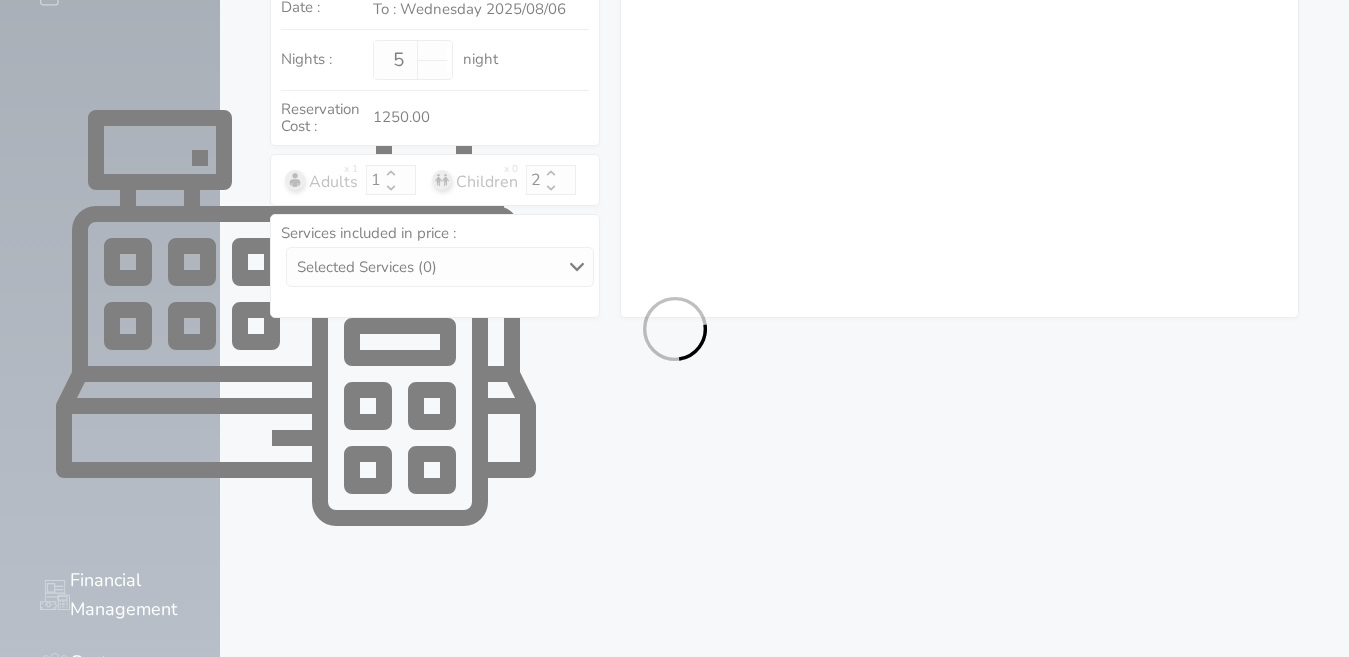 select on "1" 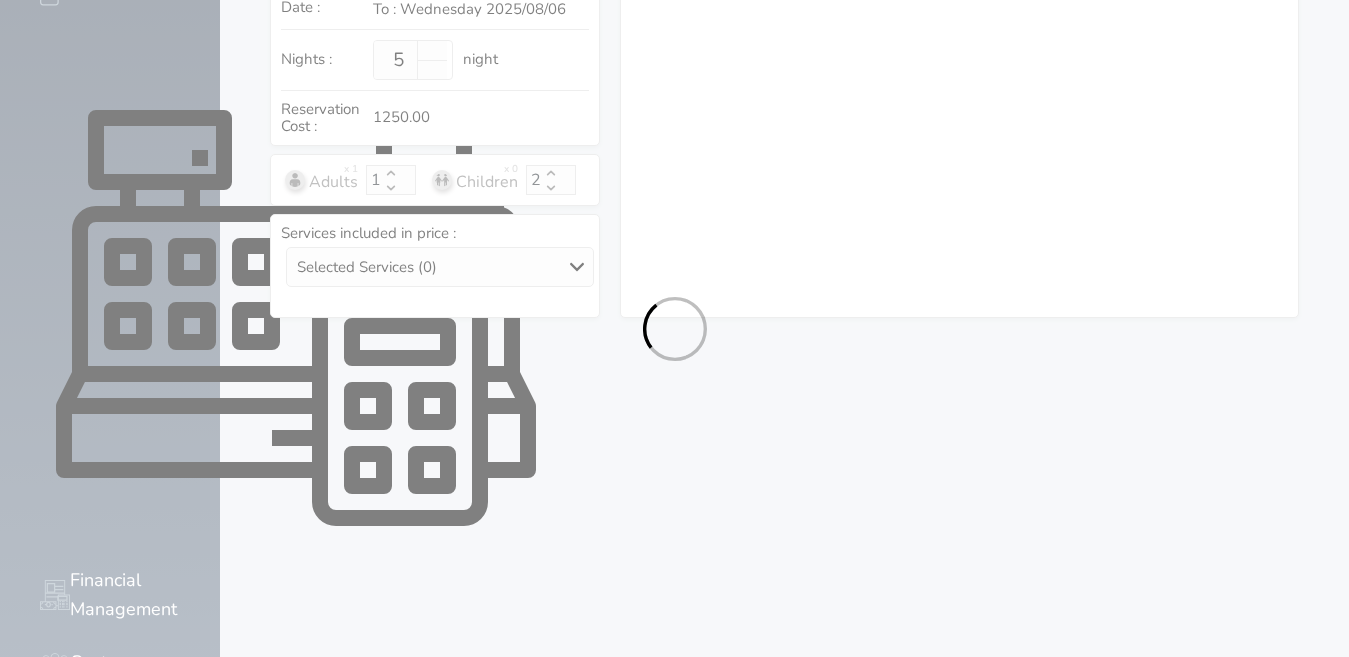 select on "113" 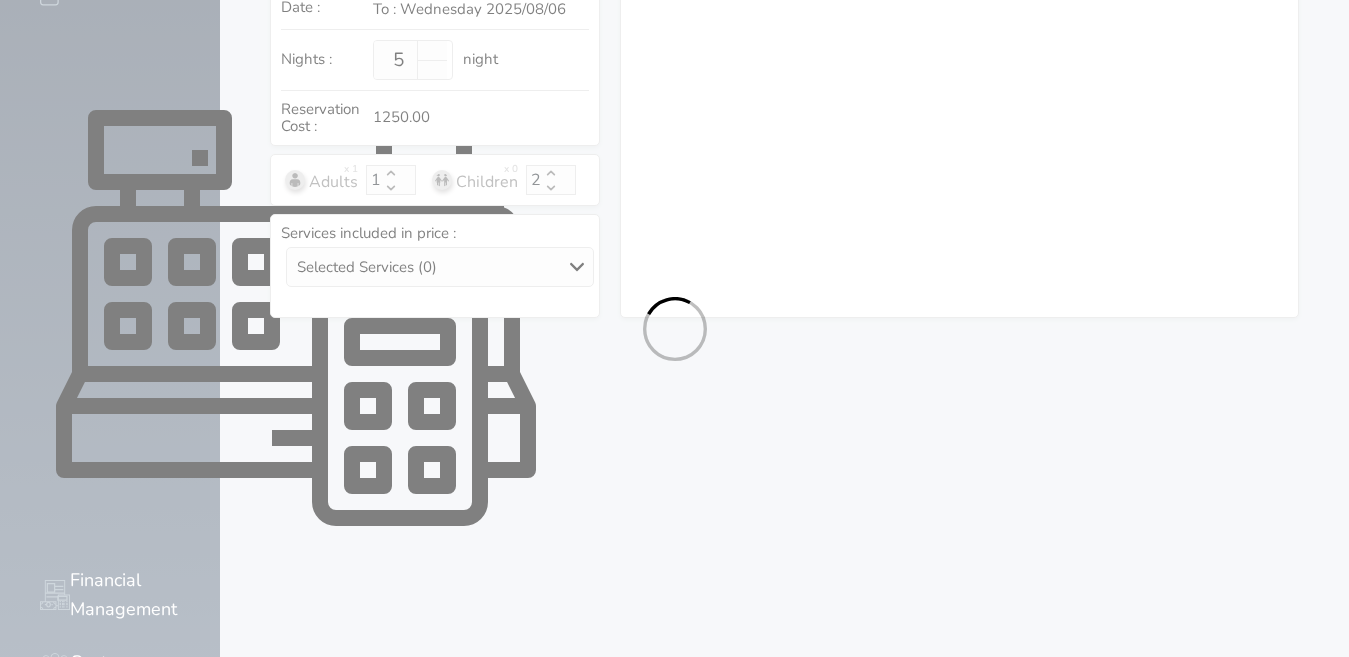 select on "1" 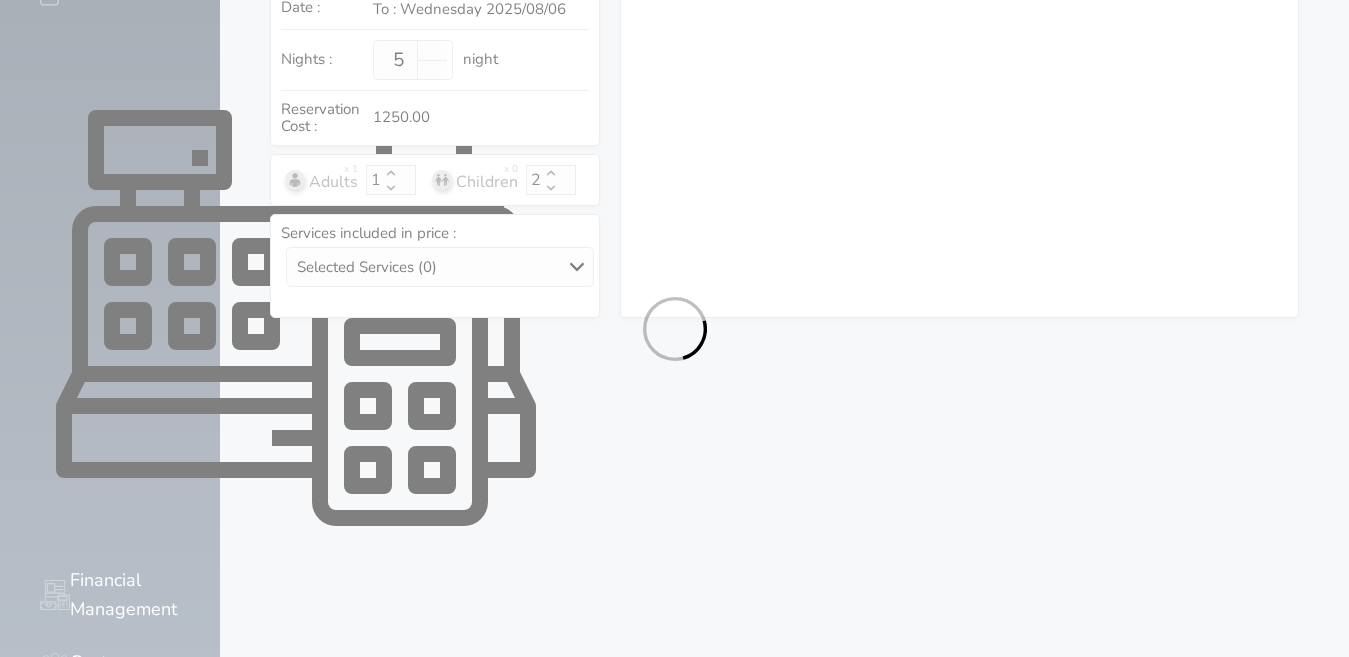 select on "7" 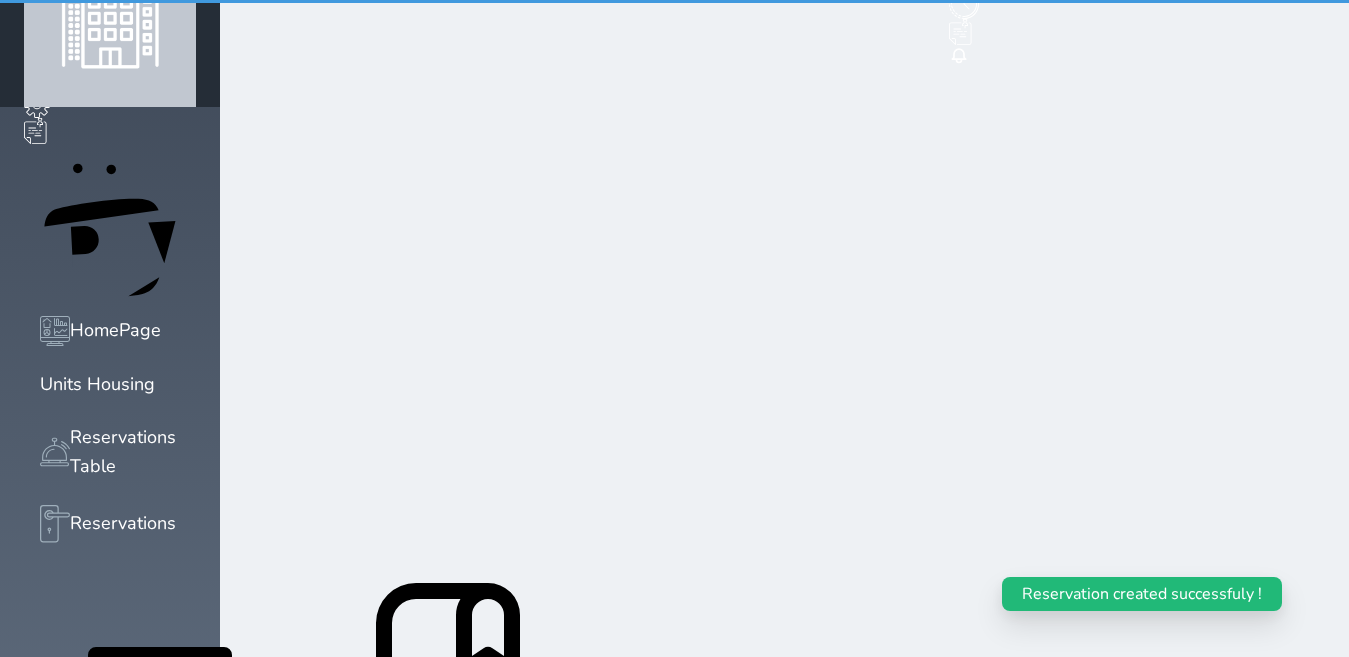 scroll, scrollTop: 0, scrollLeft: 0, axis: both 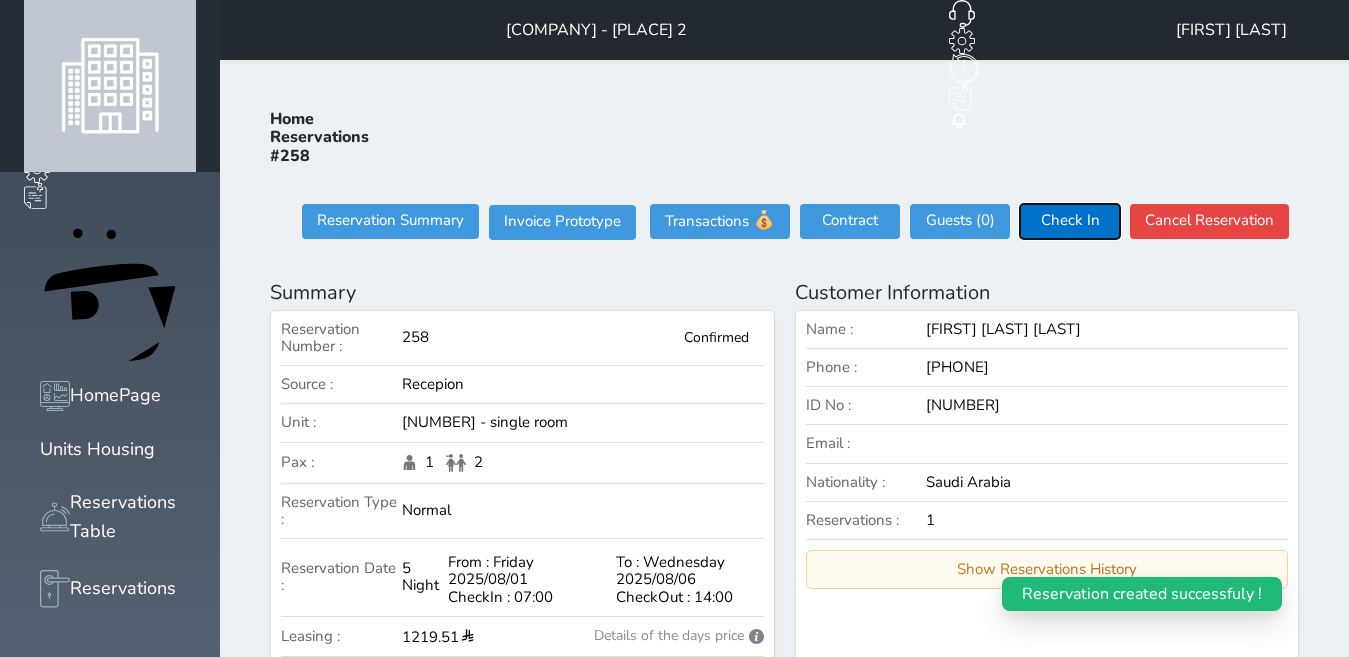 click on "Check In" at bounding box center [1070, 221] 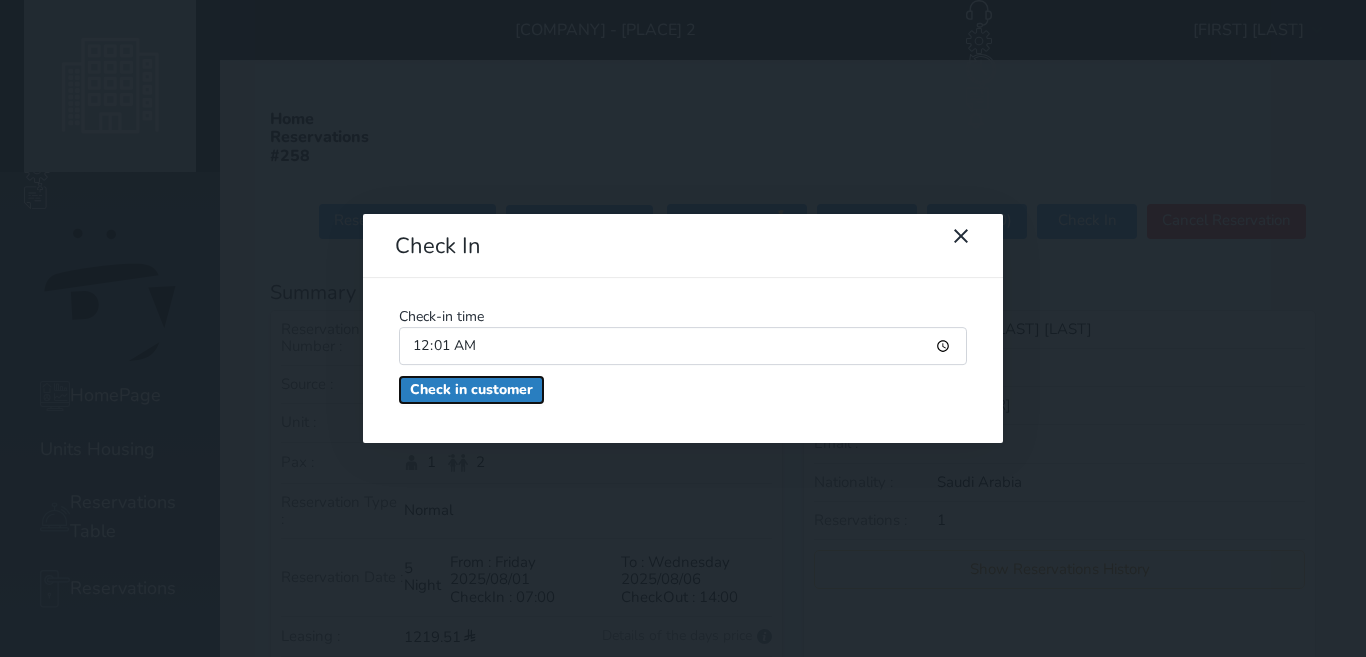 click on "Check in customer" at bounding box center (471, 390) 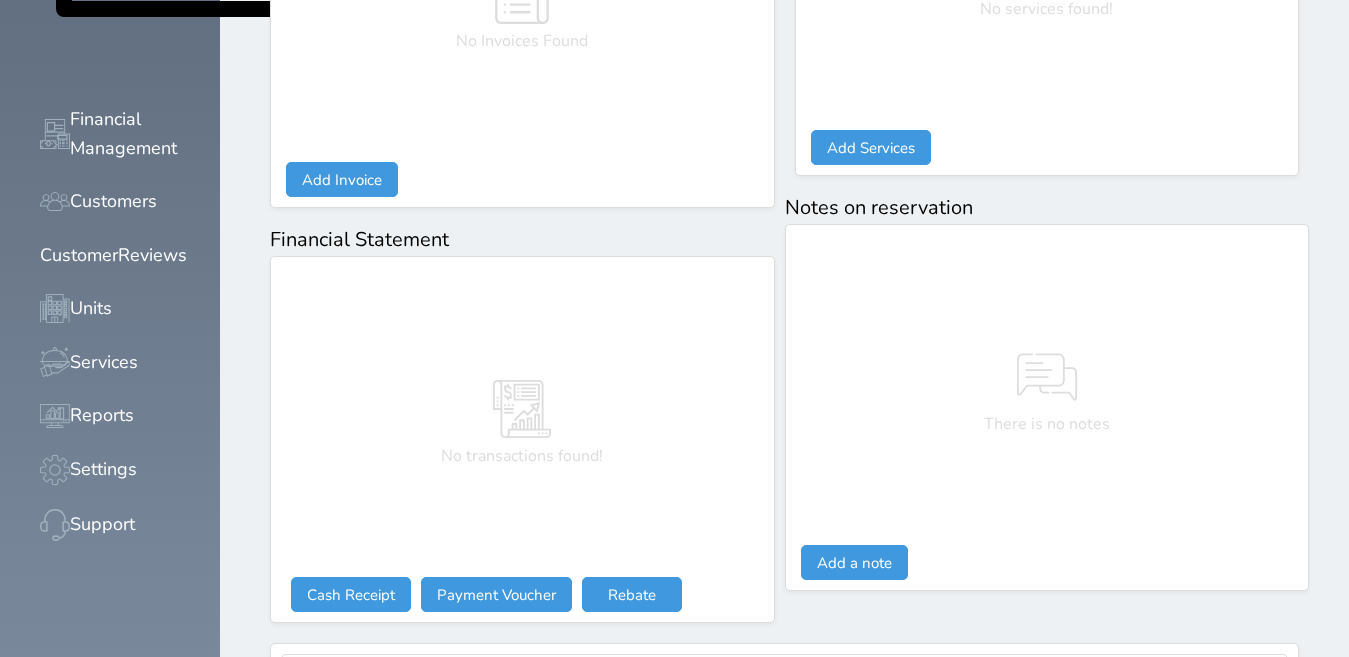 scroll, scrollTop: 1068, scrollLeft: 0, axis: vertical 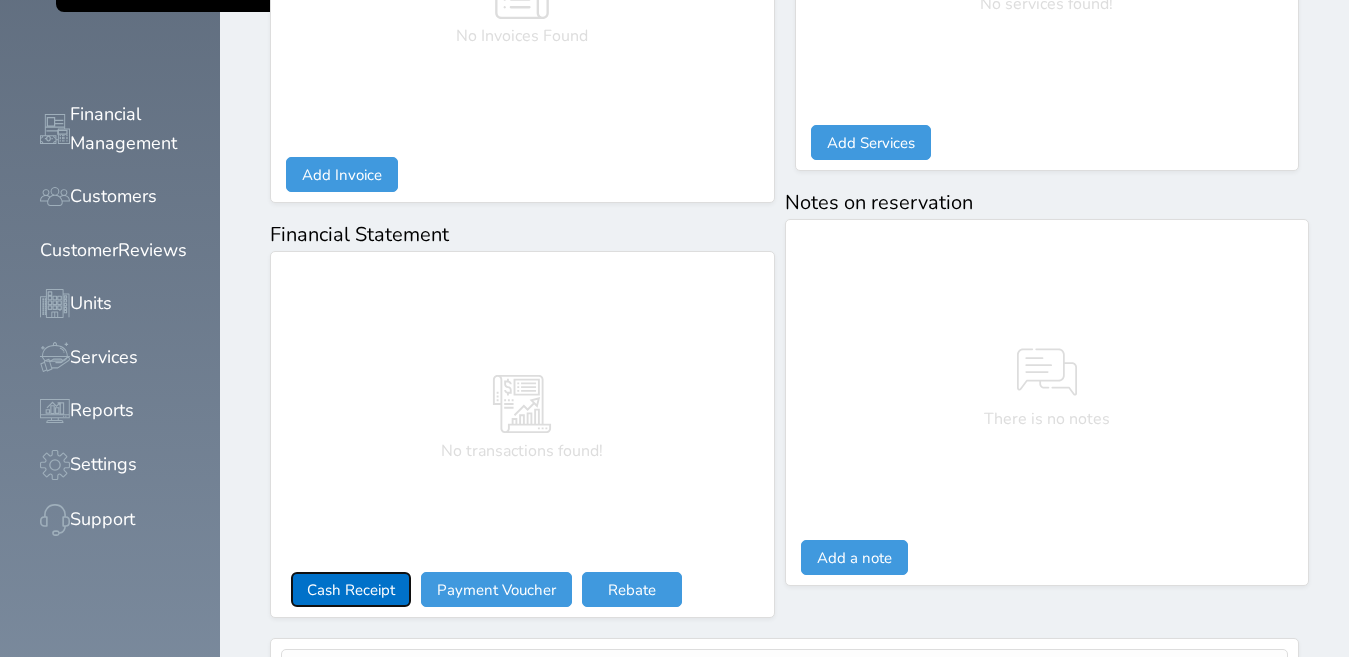 click on "Cash Receipt" at bounding box center (351, 589) 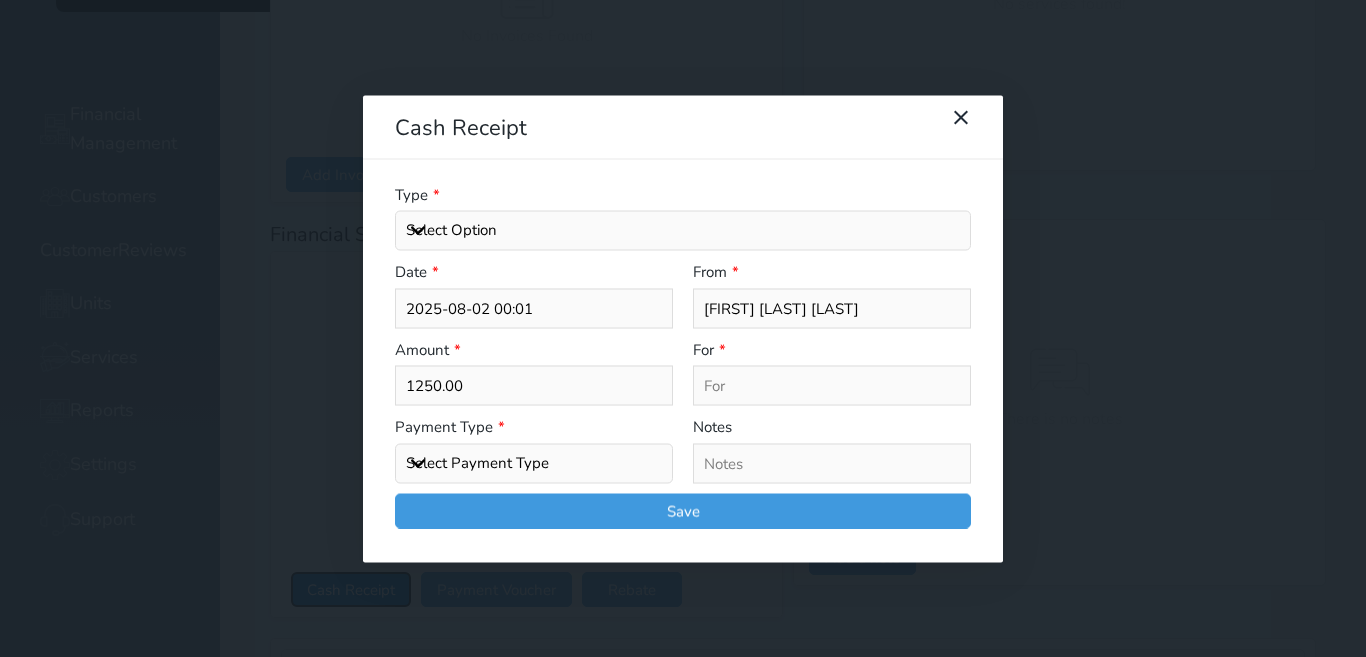select 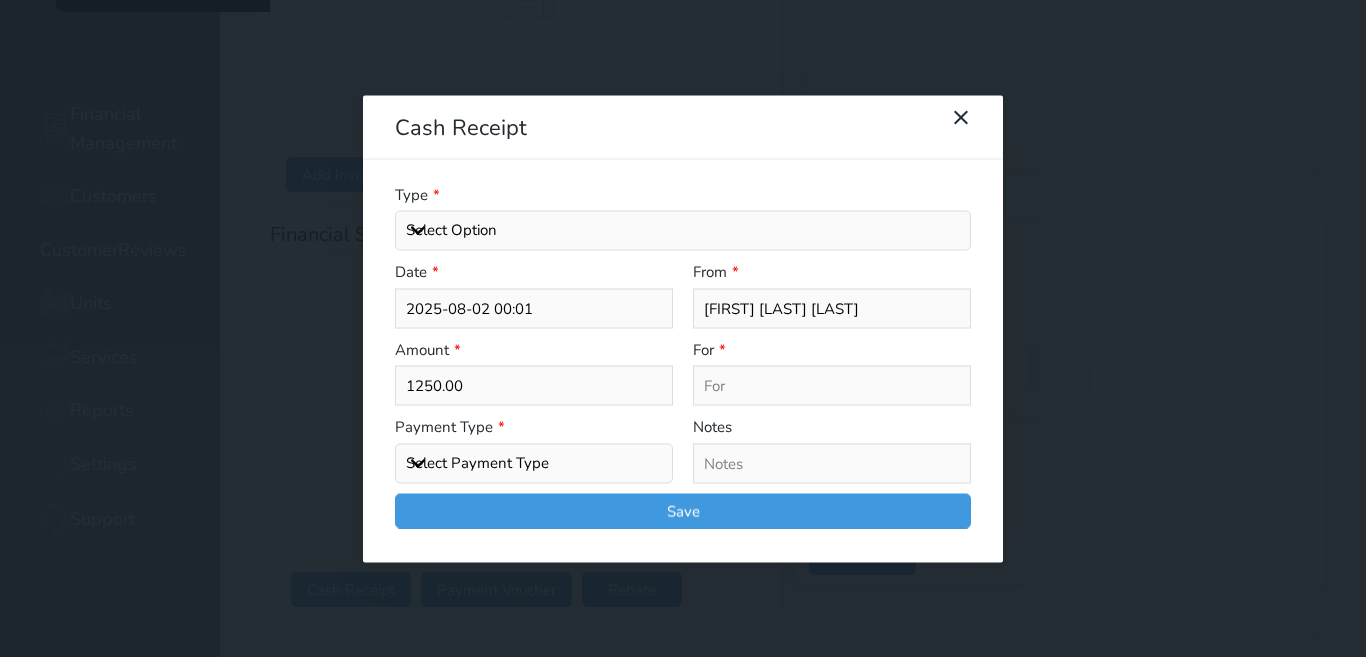 click on "Select Option   General receipts Rent value Bills insurance Retainer Not Applicable Other Laundry Wifi - Internet Car Parking Food Food & Beverages Beverages Cold Drinks Hot Drinks Breakfast Lunch Dinner Bakery & Cakes Swimming pool Gym SPA & Beauty Services Pick & Drop (Transport Services) Minibar Cable - TV Extra Bed Hairdresser Shopping Organized Tours Services Tour Guide Services" at bounding box center [683, 231] 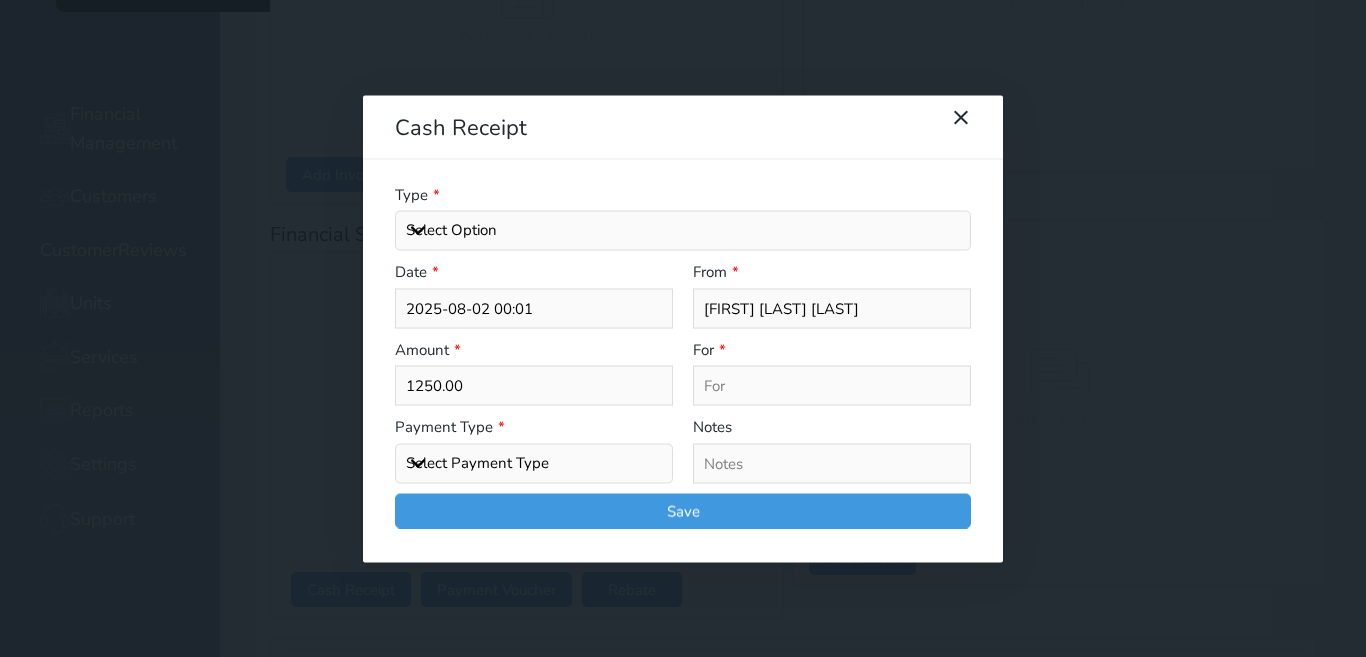 select on "[NUMBER]" 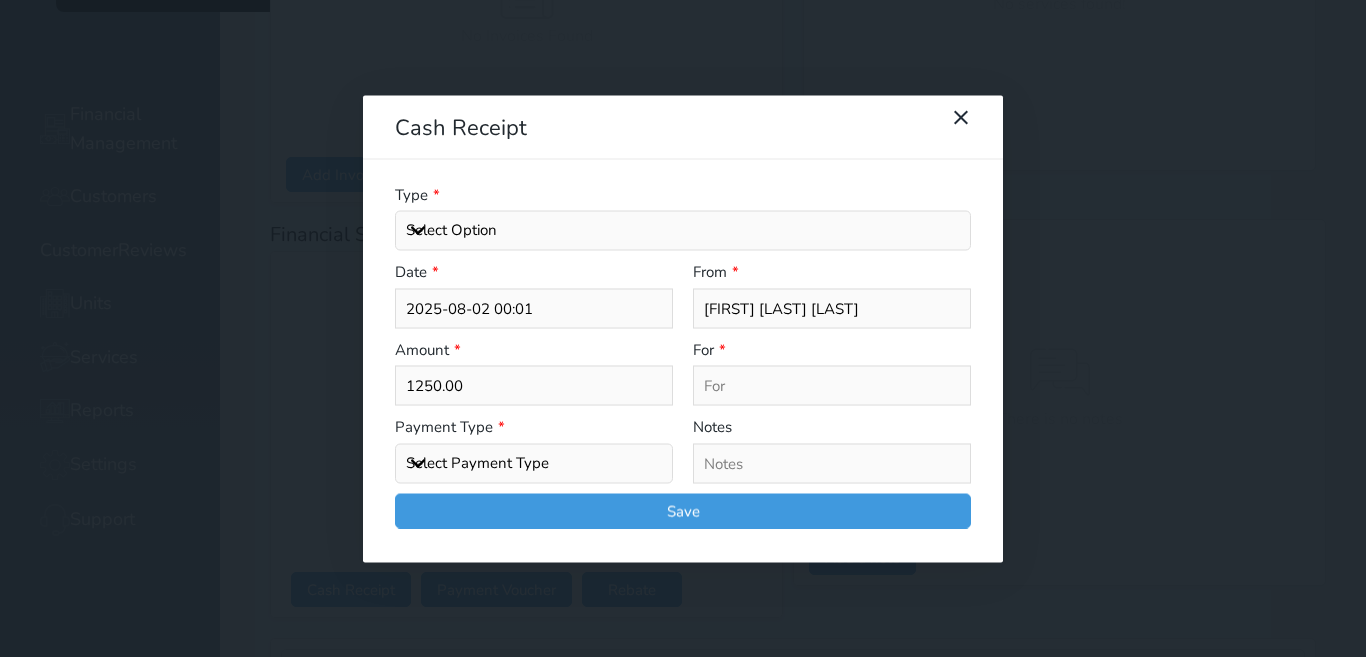 click on "Select Option   General receipts Rent value Bills insurance Retainer Not Applicable Other Laundry Wifi - Internet Car Parking Food Food & Beverages Beverages Cold Drinks Hot Drinks Breakfast Lunch Dinner Bakery & Cakes Swimming pool Gym SPA & Beauty Services Pick & Drop (Transport Services) Minibar Cable - TV Extra Bed Hairdresser Shopping Organized Tours Services Tour Guide Services" at bounding box center (683, 231) 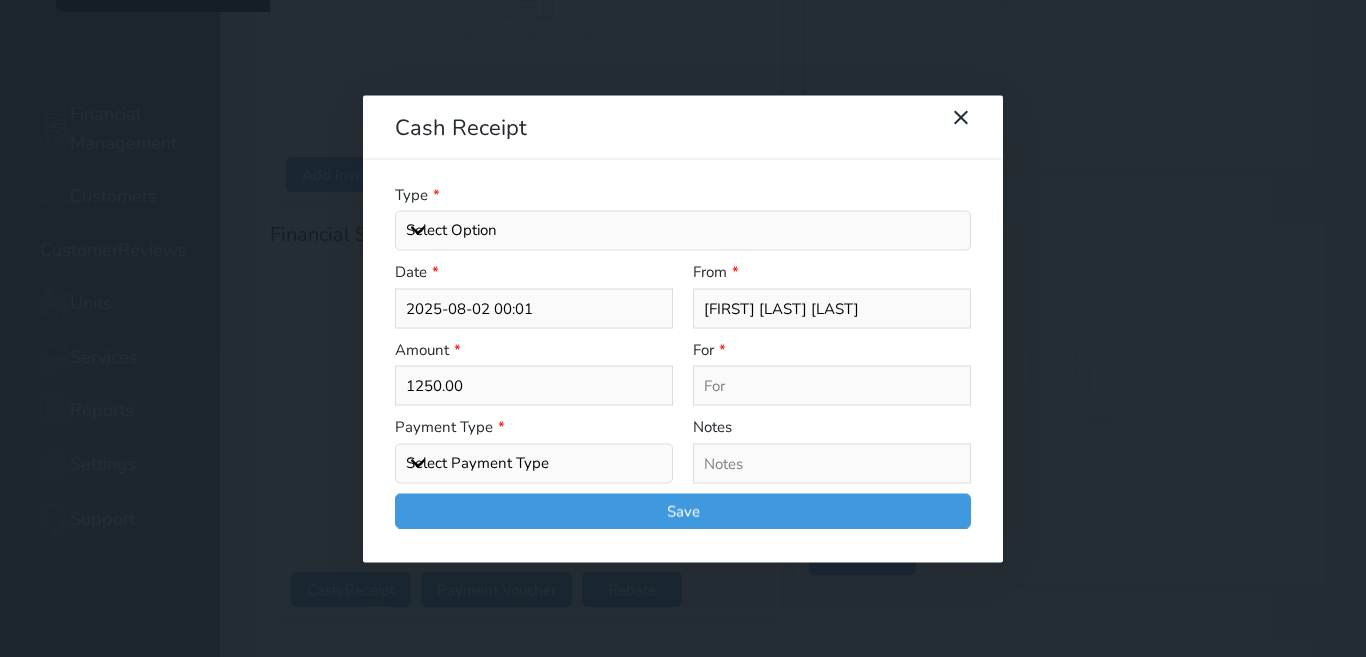 click on "Select Payment Type   Cash   Bank Transfer   Mada   Credit Card   Credit Payment" at bounding box center (534, 463) 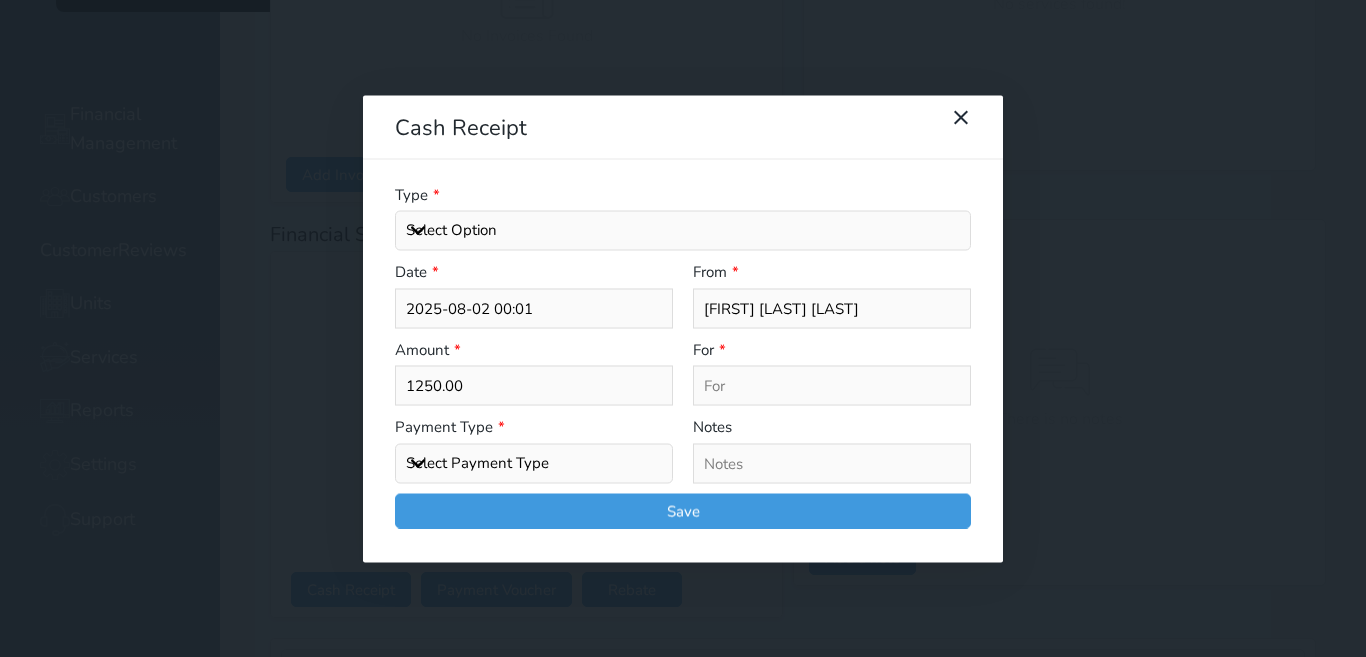 select on "cash" 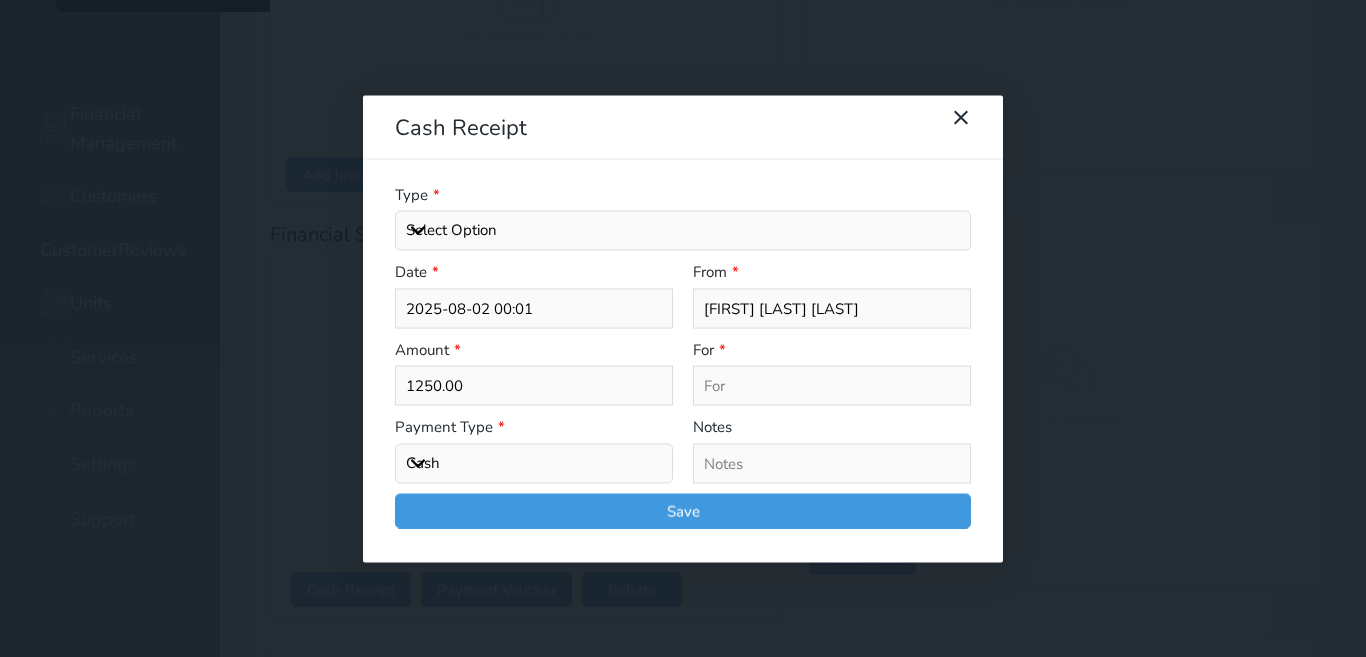 click on "Select Payment Type   Cash   Bank Transfer   Mada   Credit Card   Credit Payment" at bounding box center [534, 463] 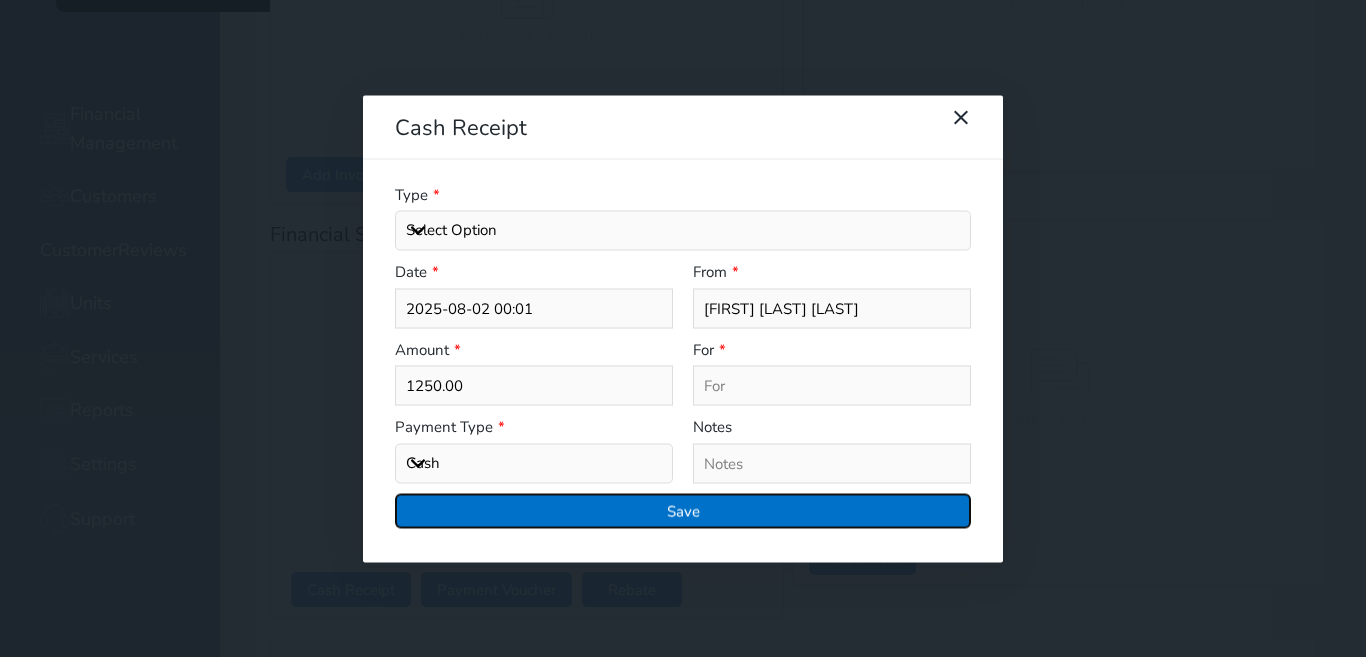 click on "Save" at bounding box center (683, 510) 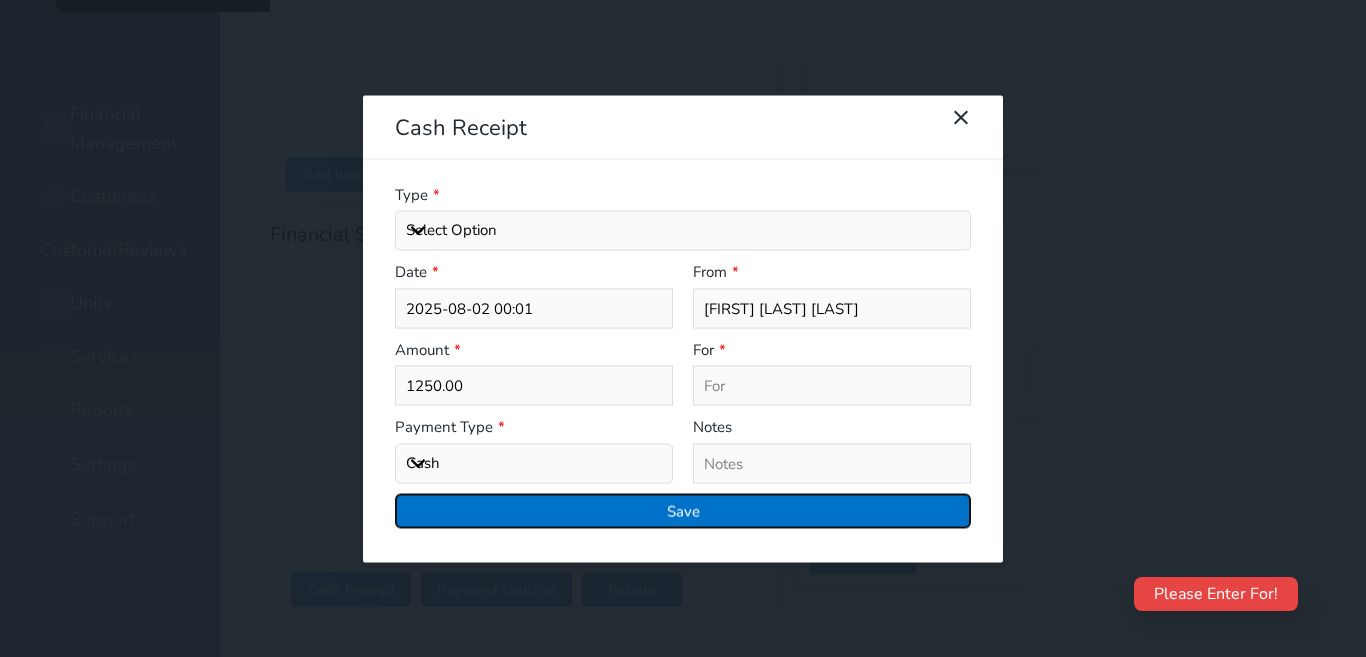 type on "Rent value - Unit - [NUMBER]" 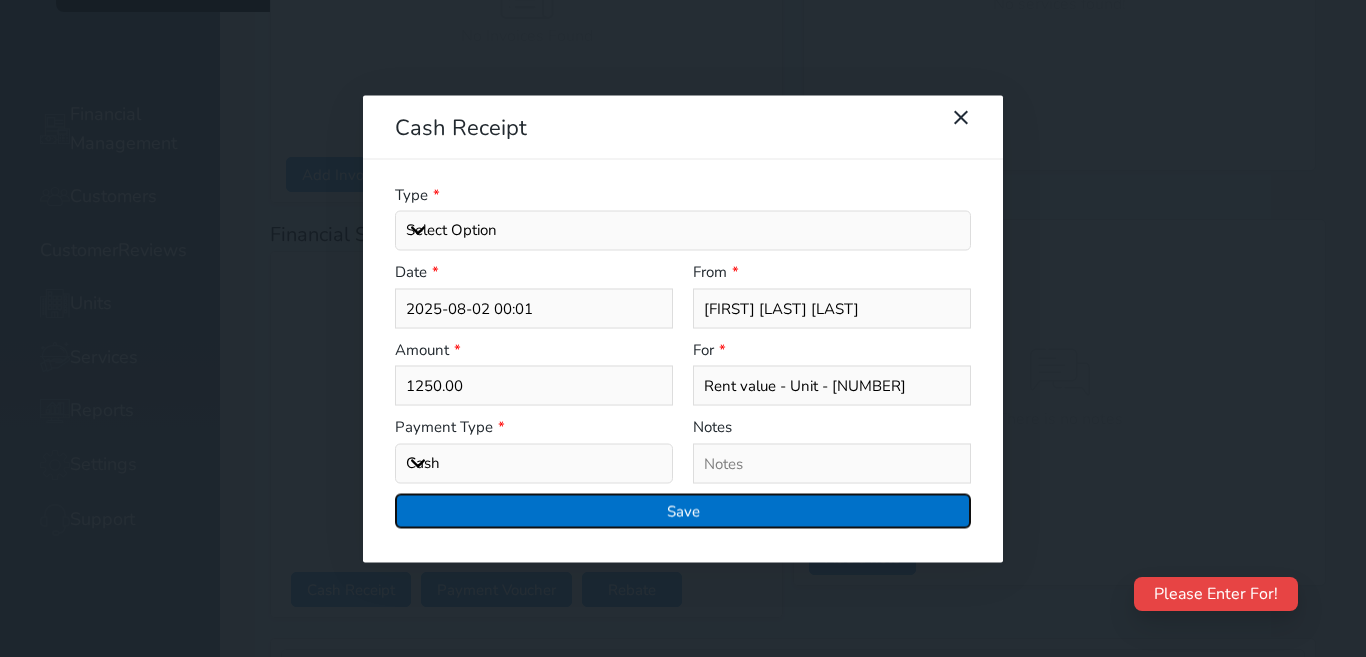 click on "Save" at bounding box center [683, 510] 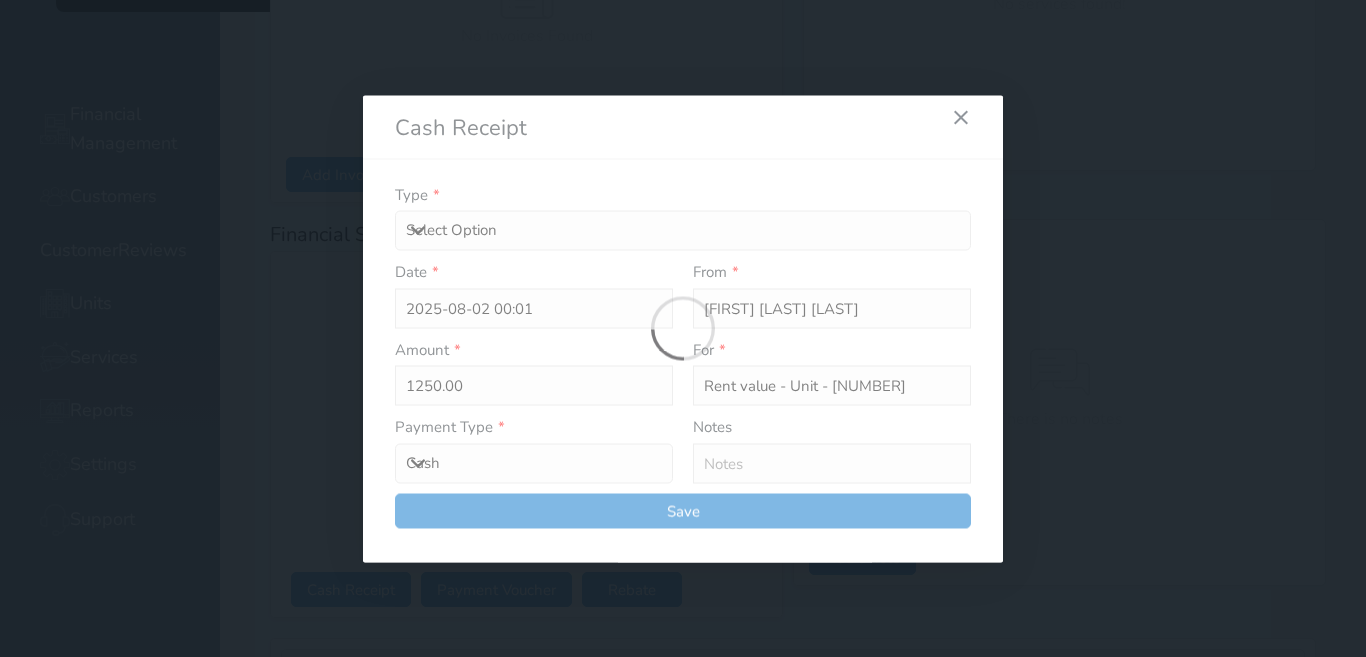 select 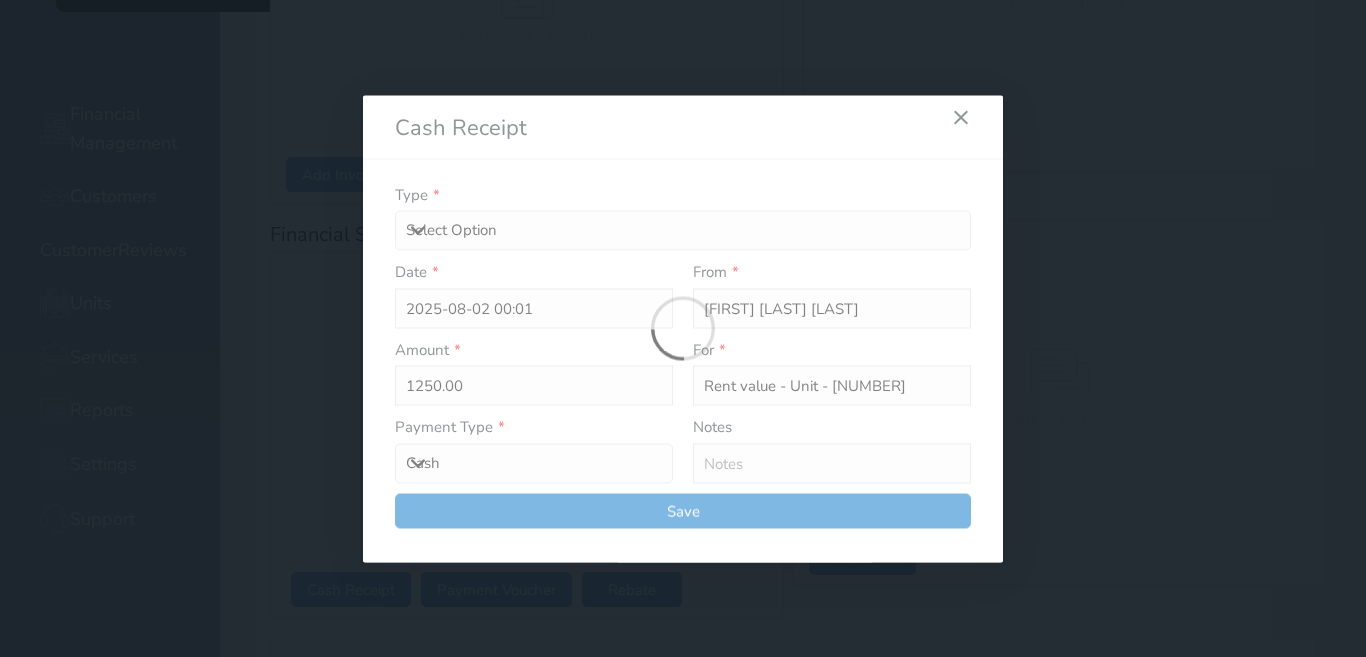 type 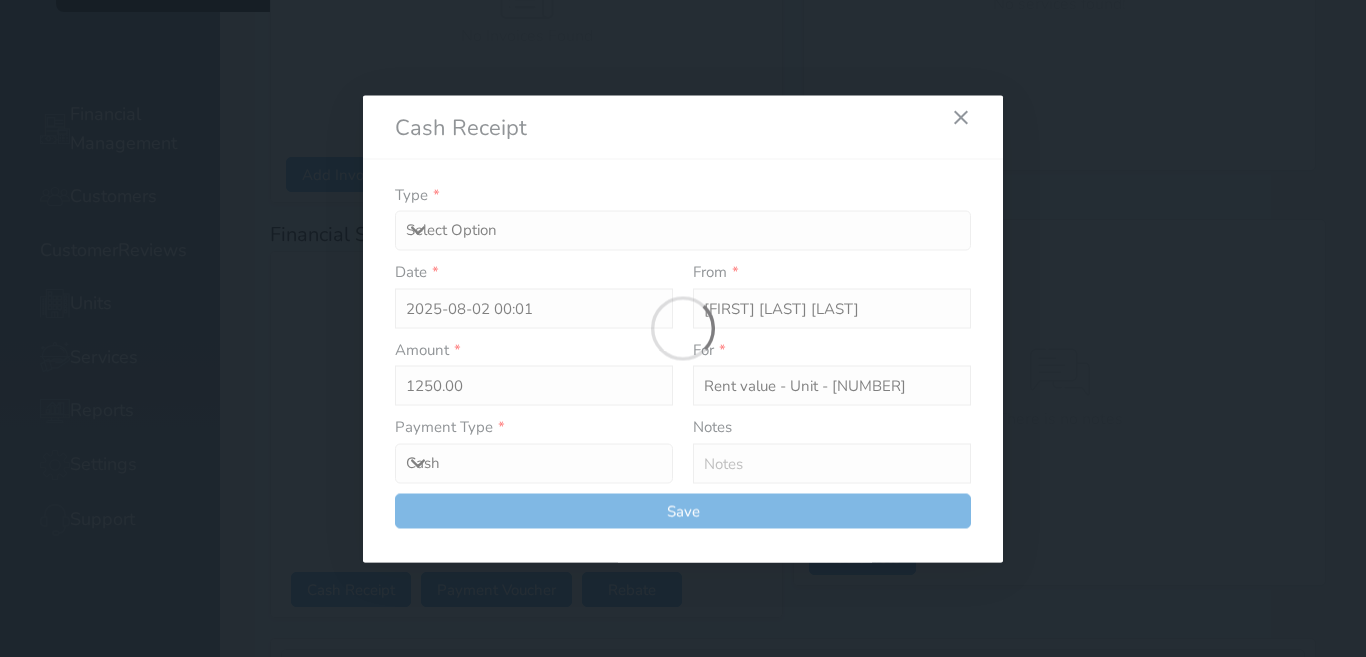 type on "0" 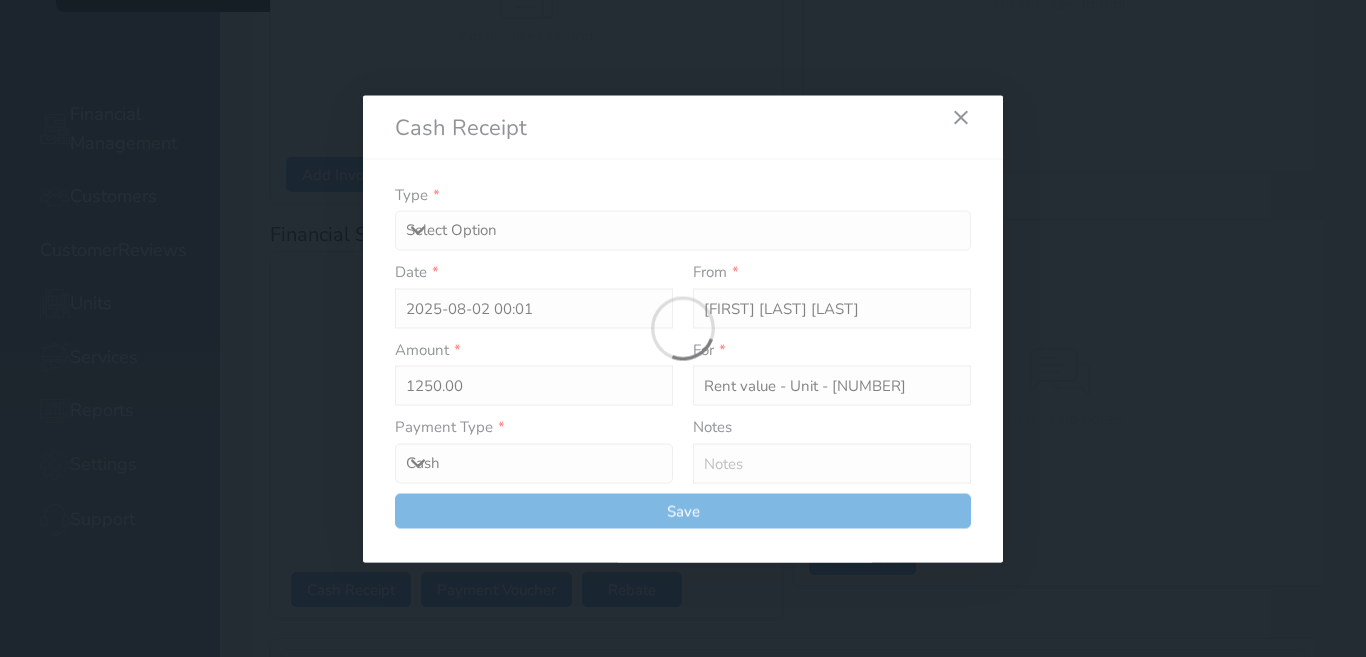 select 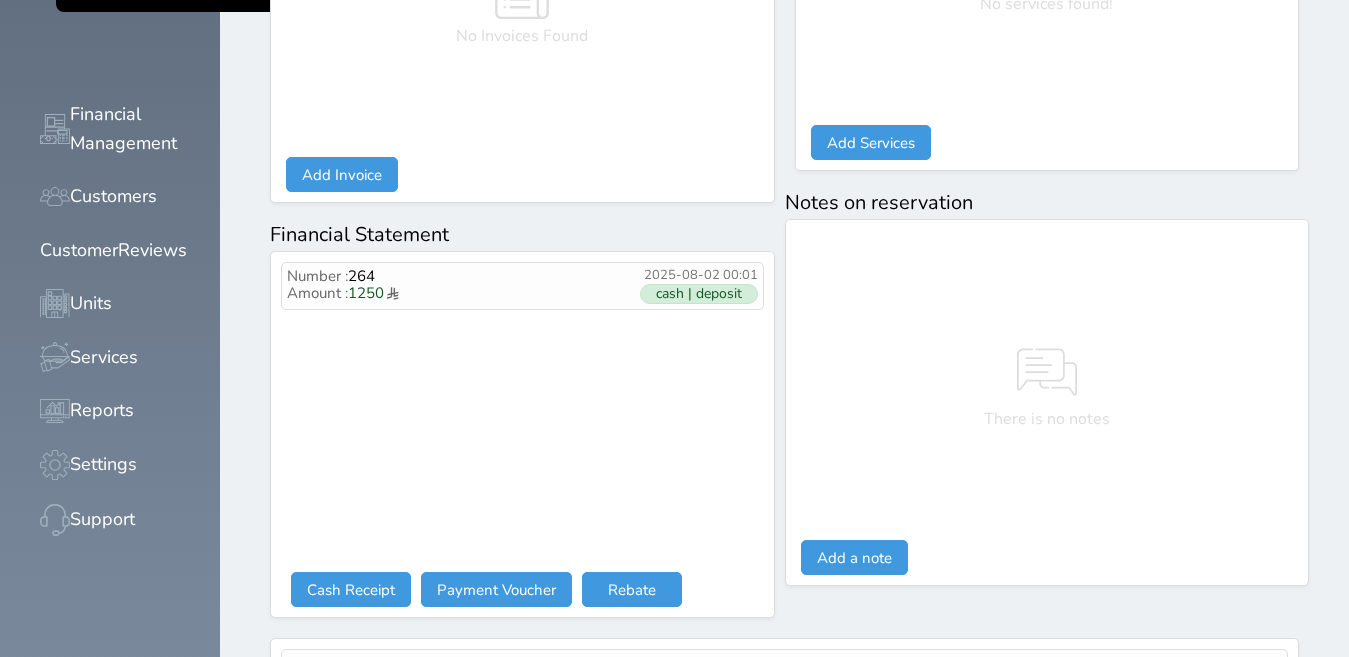 scroll, scrollTop: 494, scrollLeft: 0, axis: vertical 